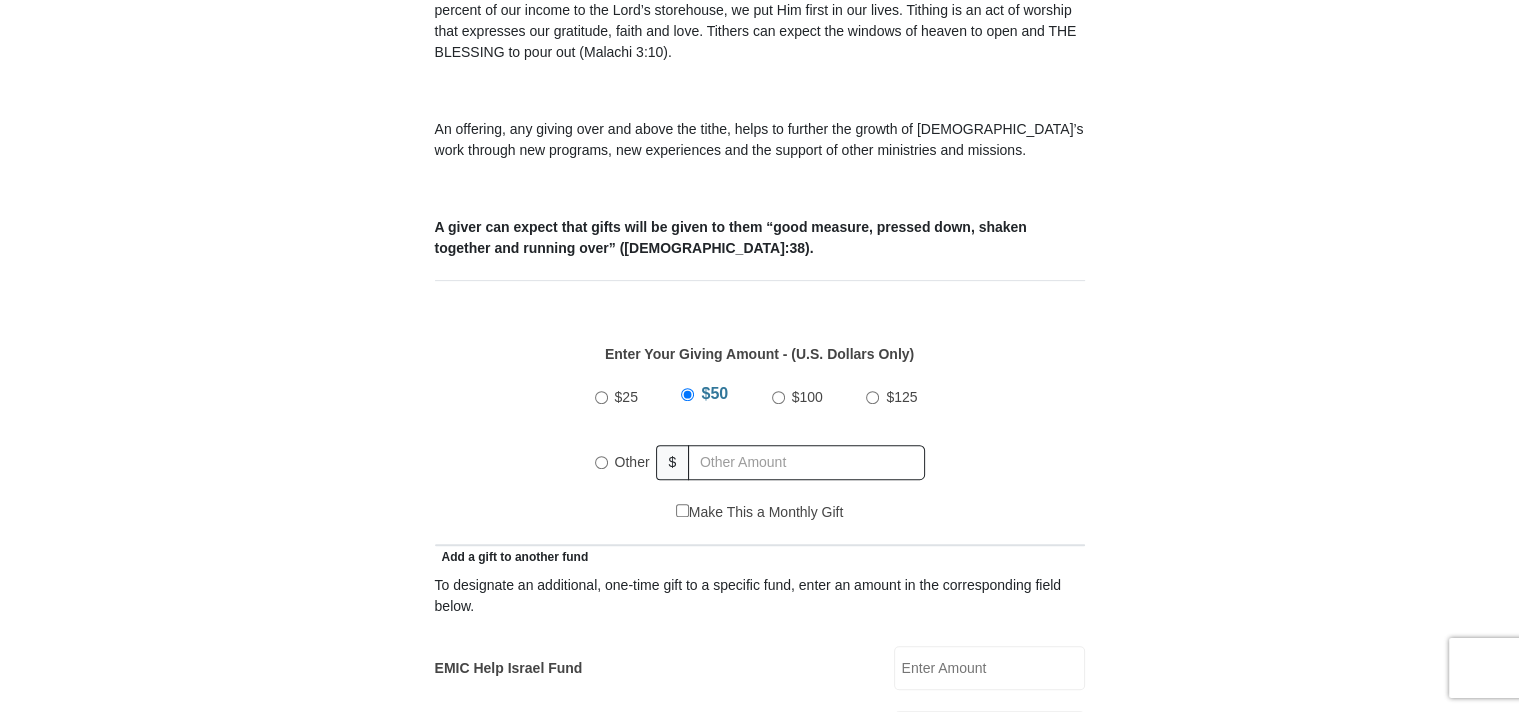 scroll, scrollTop: 658, scrollLeft: 0, axis: vertical 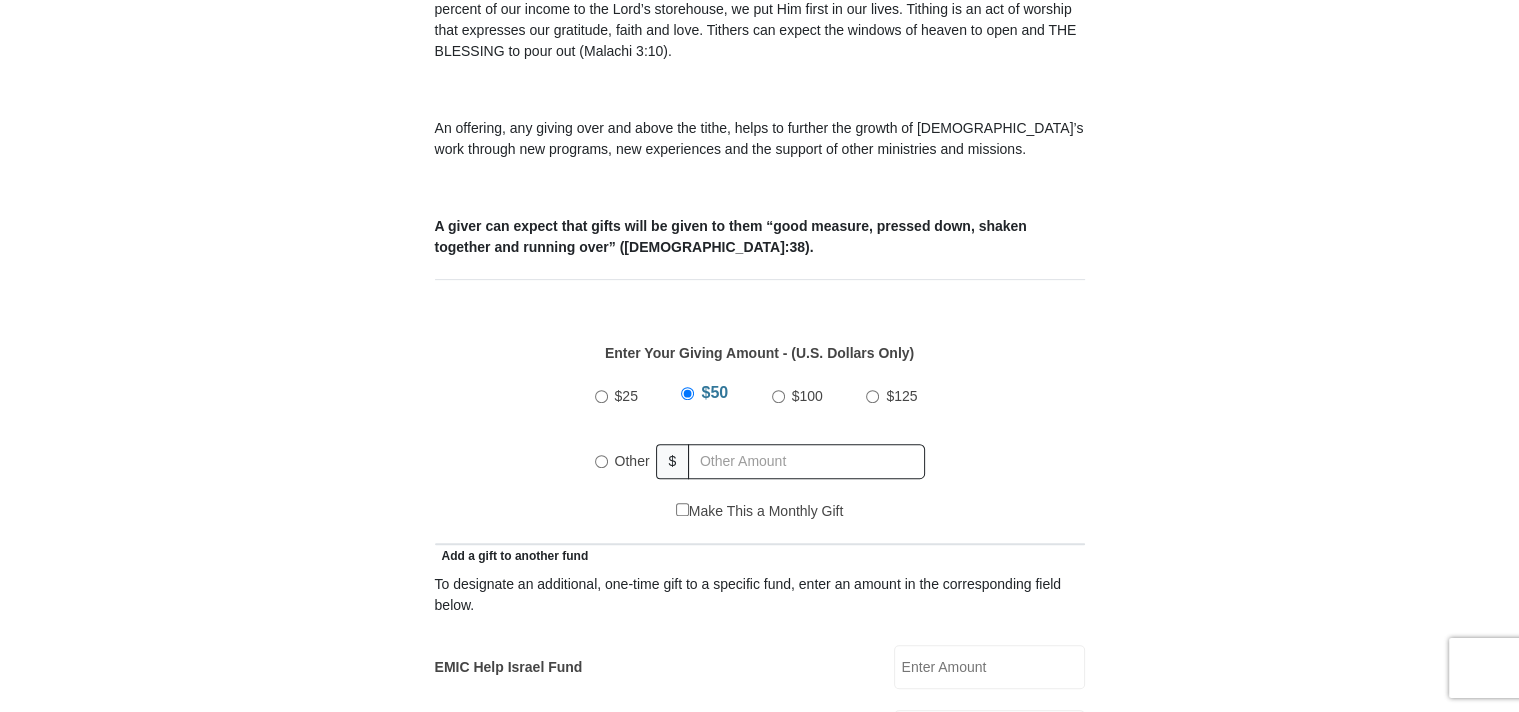 click on "Other" at bounding box center [601, 461] 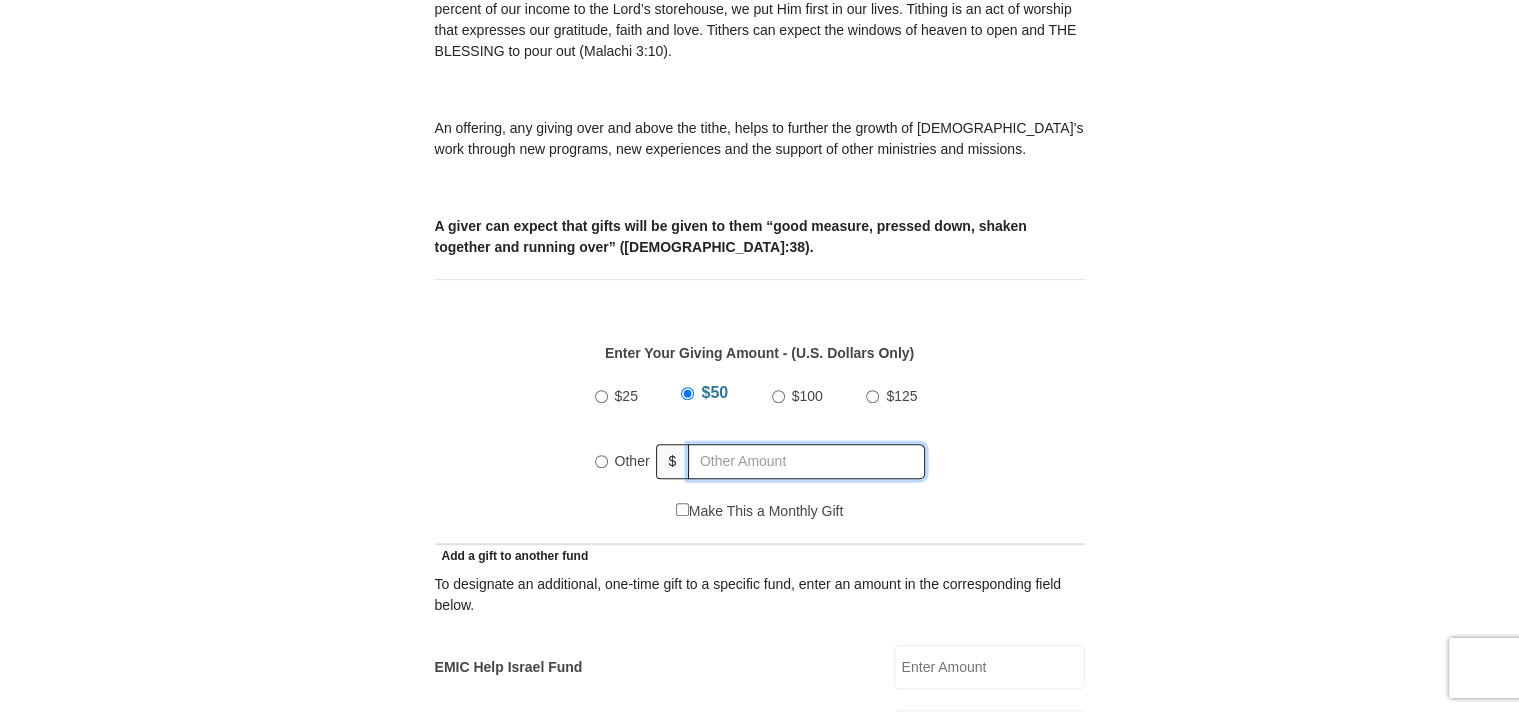 radio on "true" 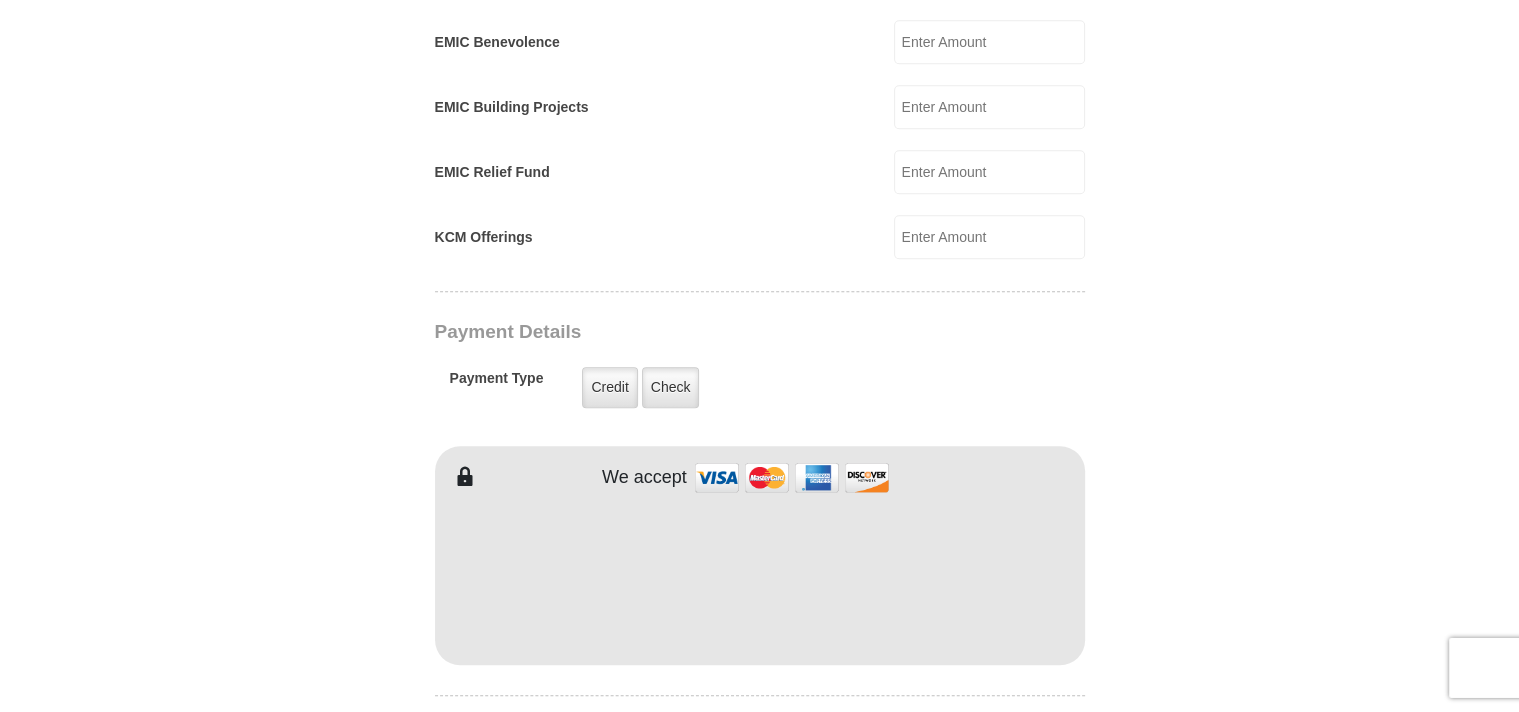 scroll, scrollTop: 1350, scrollLeft: 0, axis: vertical 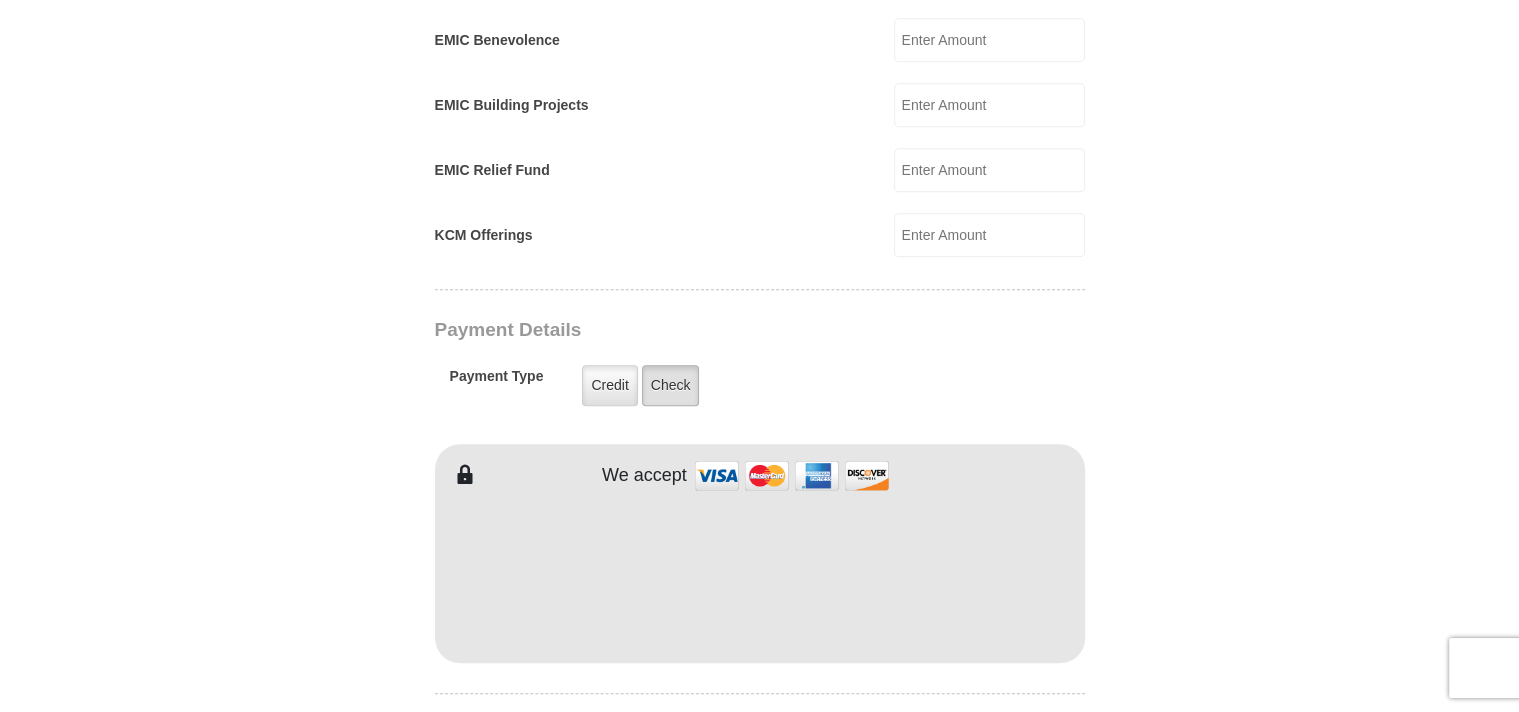 type on "430.00" 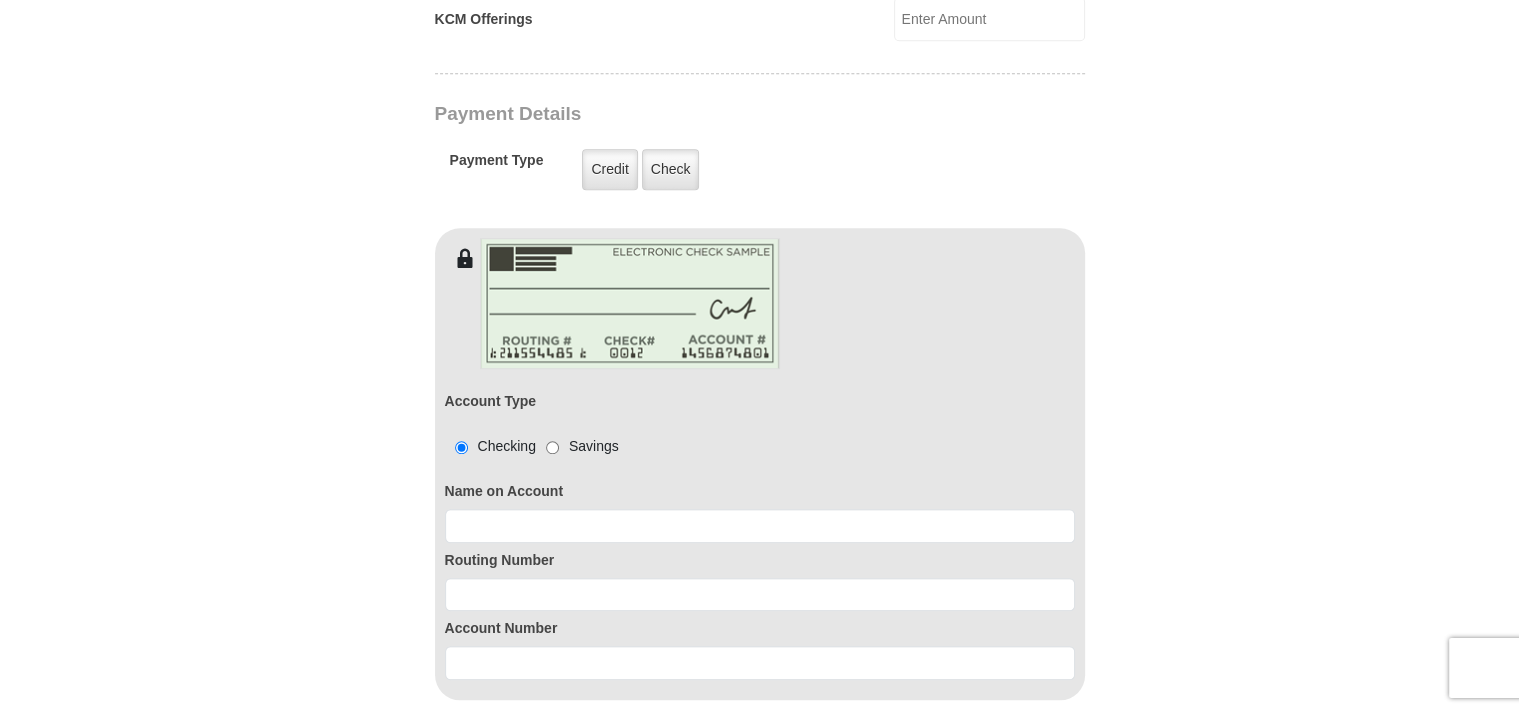 scroll, scrollTop: 1566, scrollLeft: 0, axis: vertical 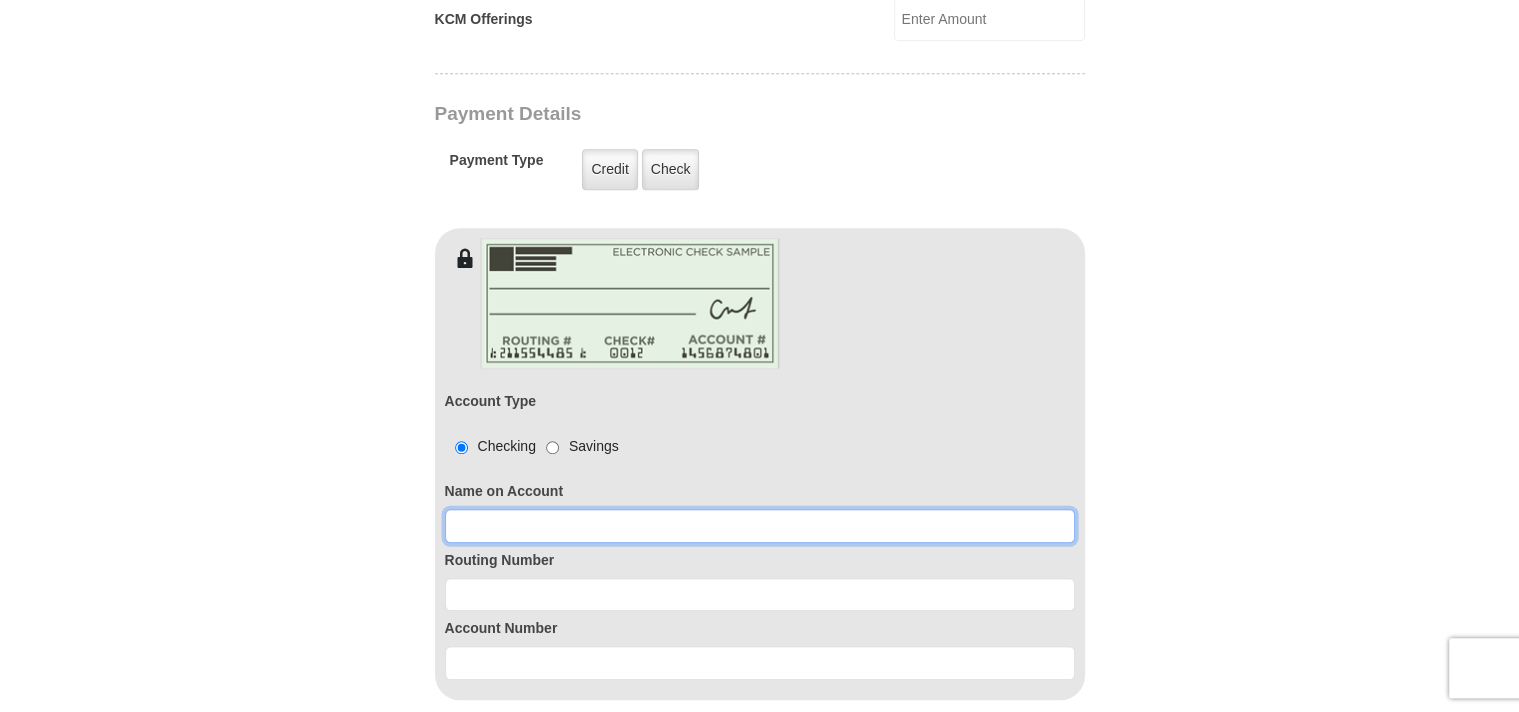 click at bounding box center (760, 526) 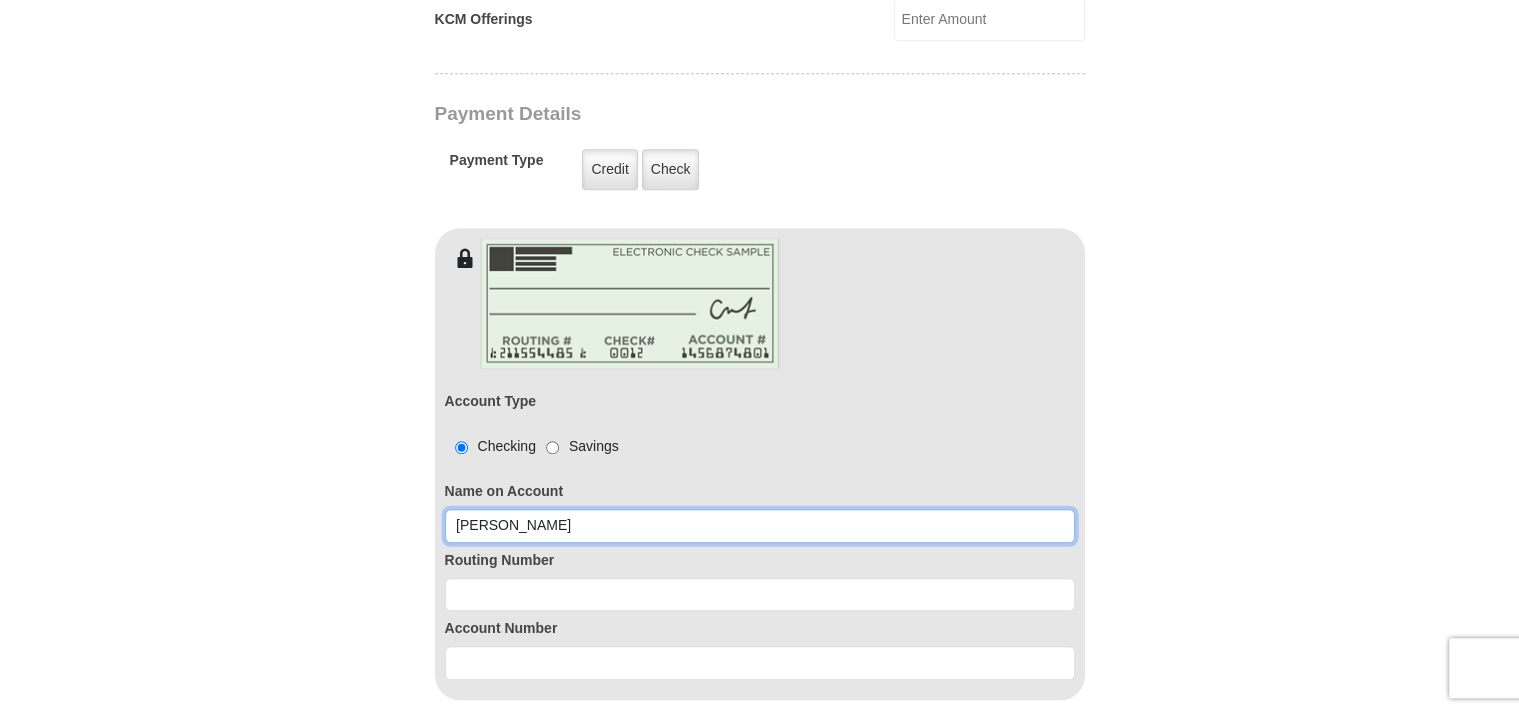 type on "Leland Bennett" 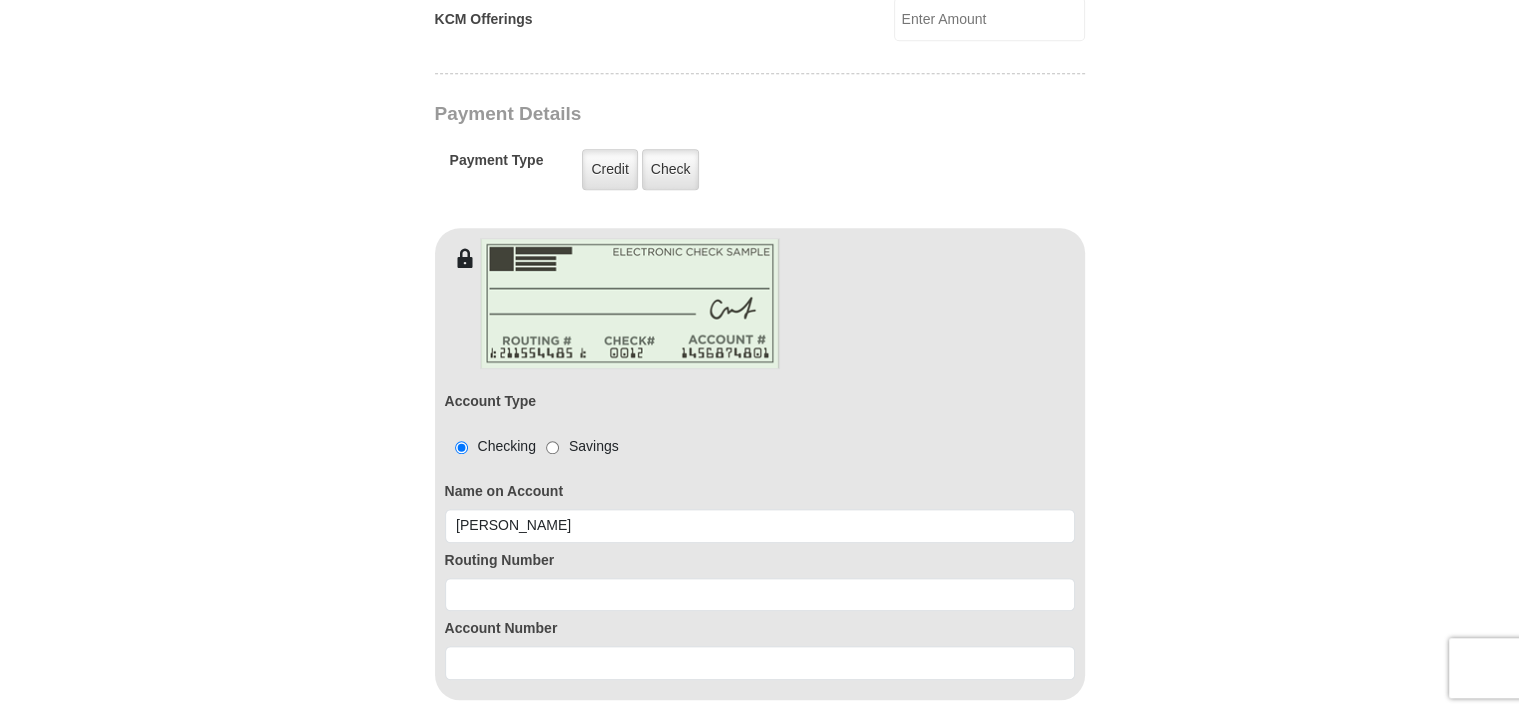 type on "11104 Rogers R" 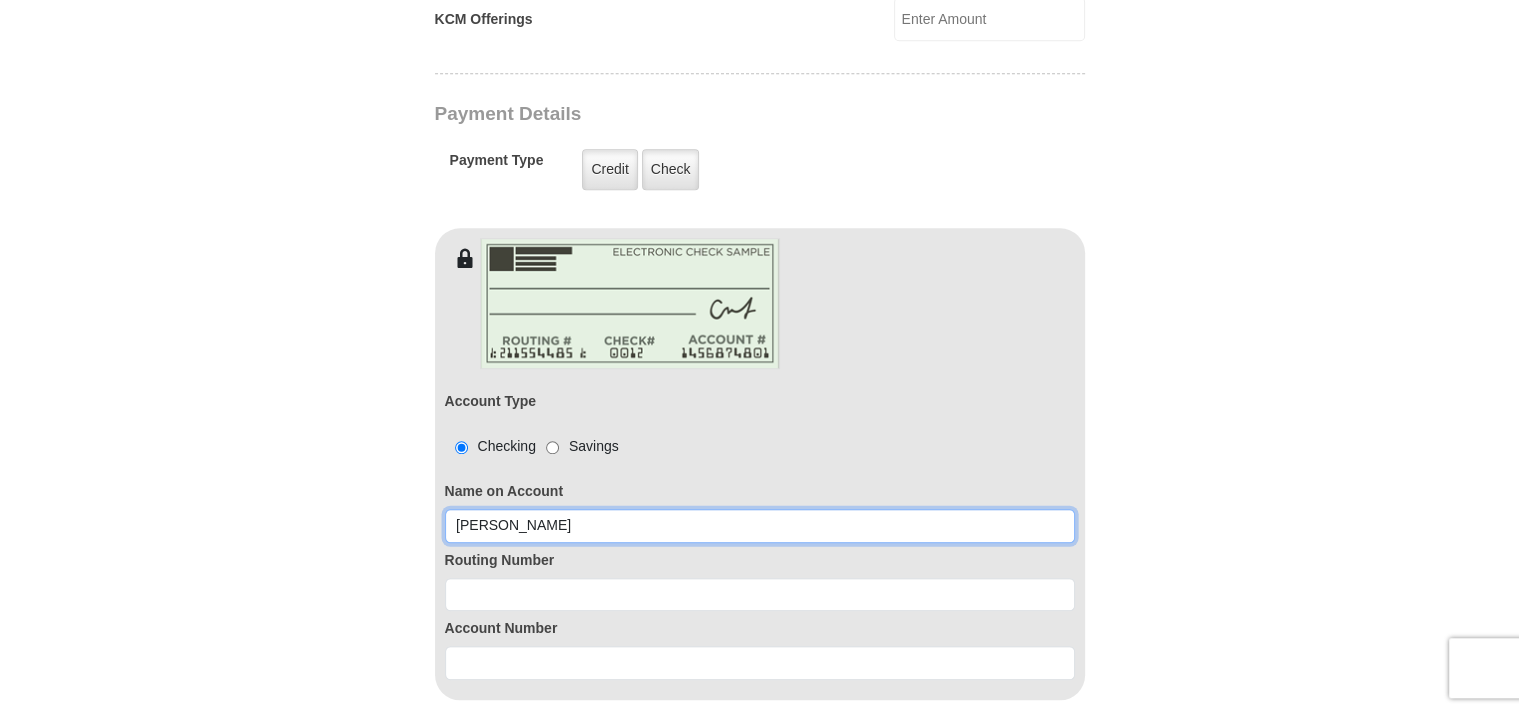 type on "11104 Rogers R" 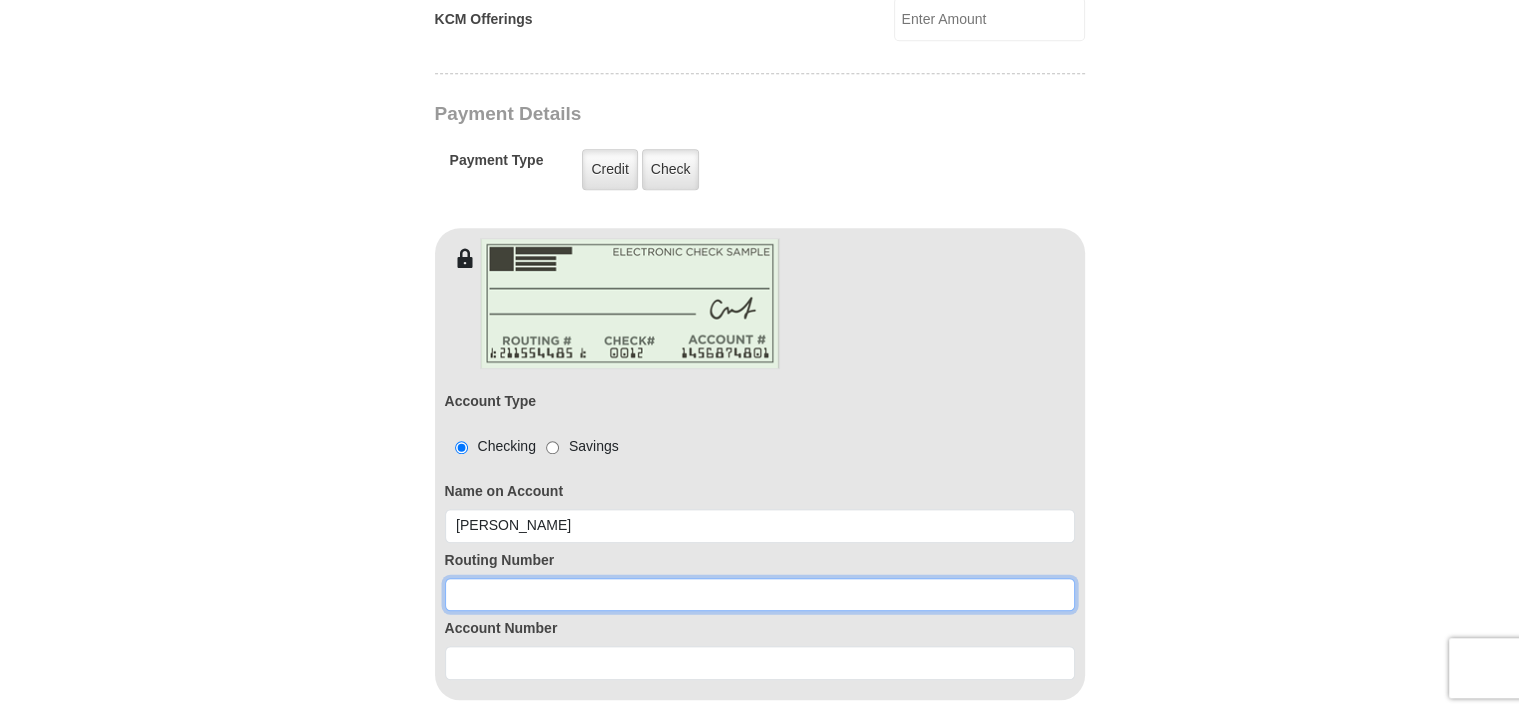 scroll, scrollTop: 1566, scrollLeft: 0, axis: vertical 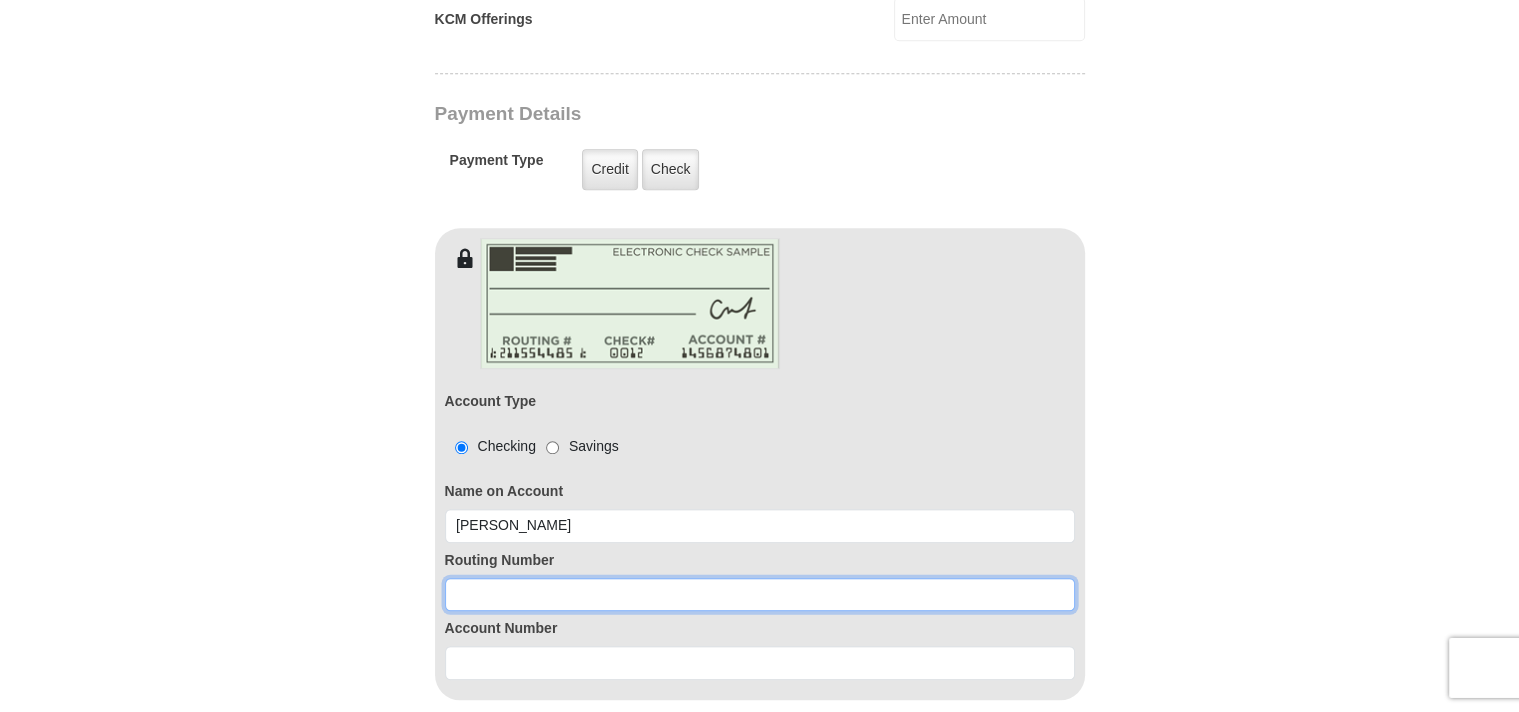 click at bounding box center [760, 595] 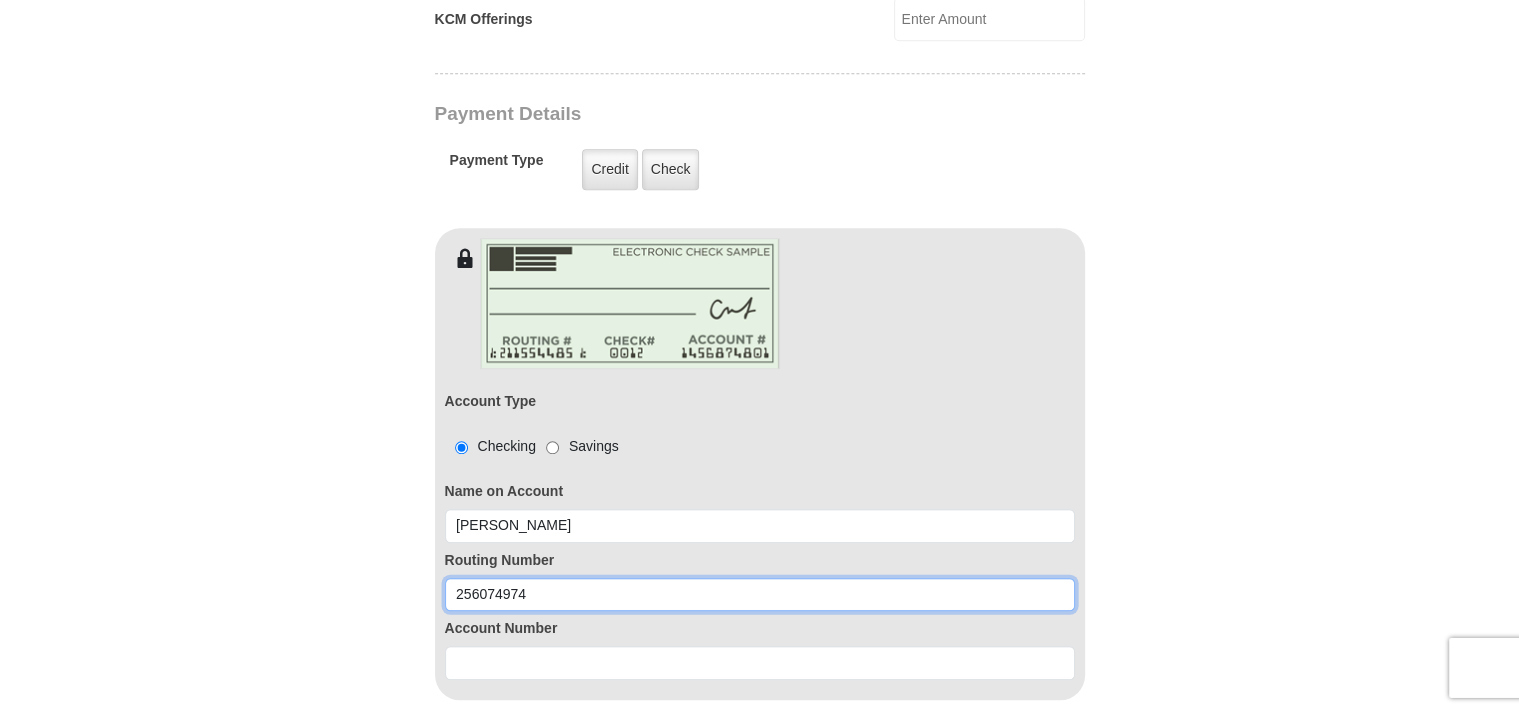 type on "256074974" 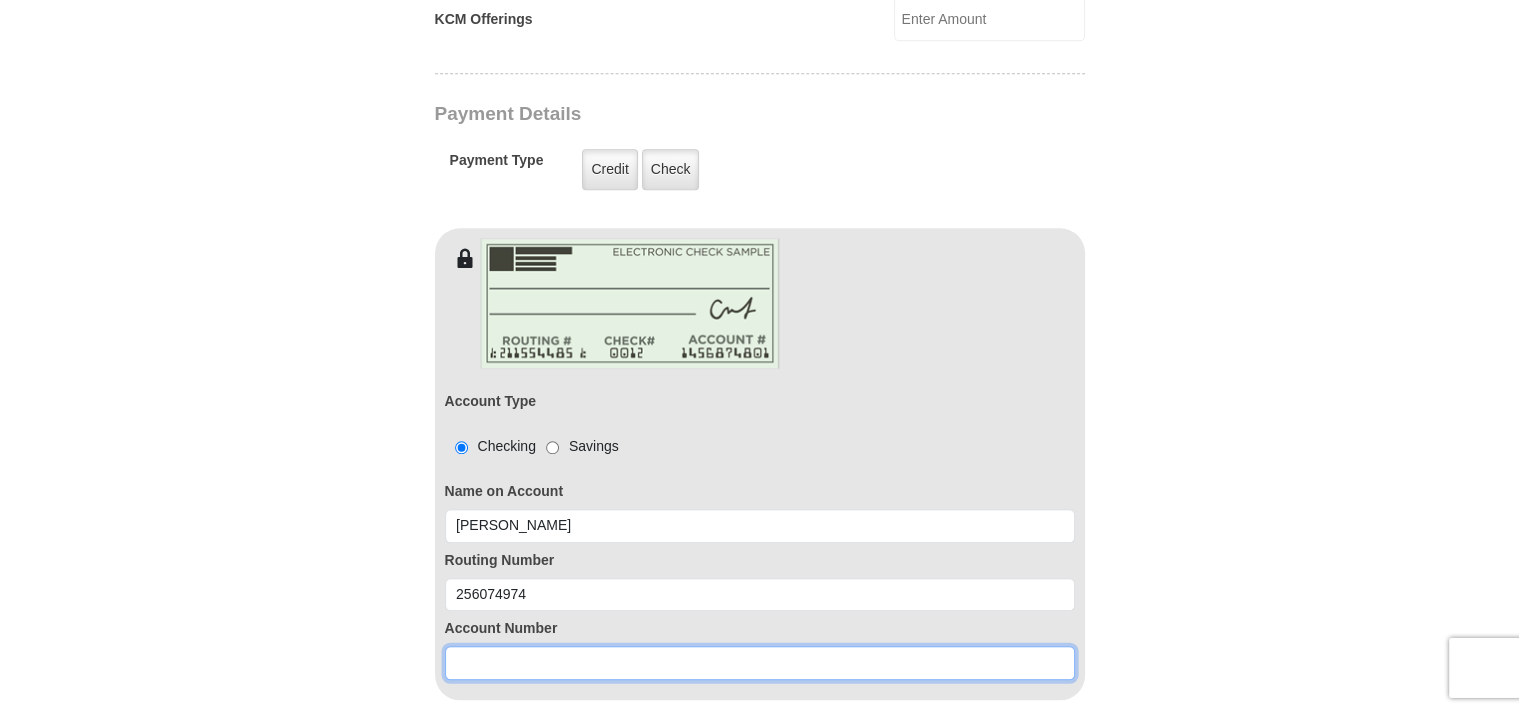 click at bounding box center (760, 663) 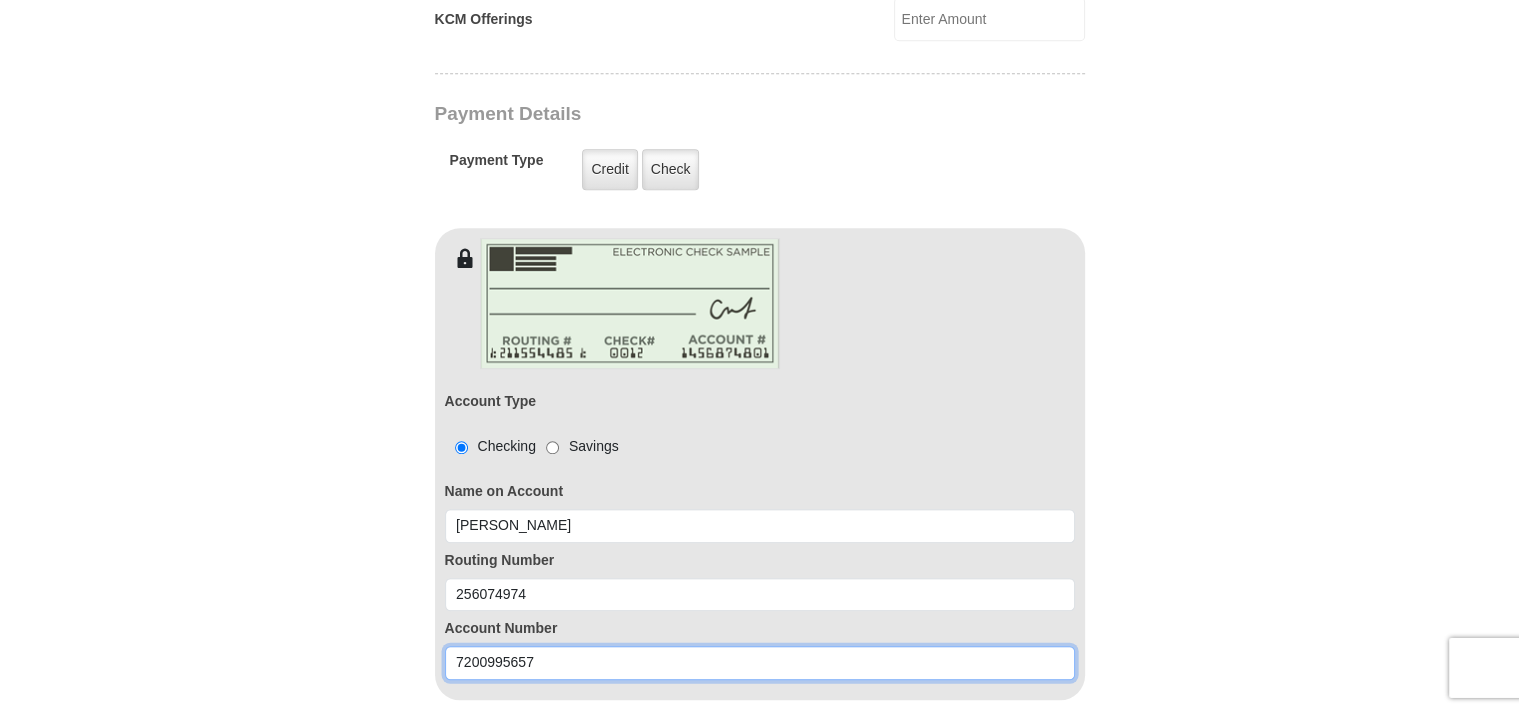 click on "7200995657" at bounding box center (760, 663) 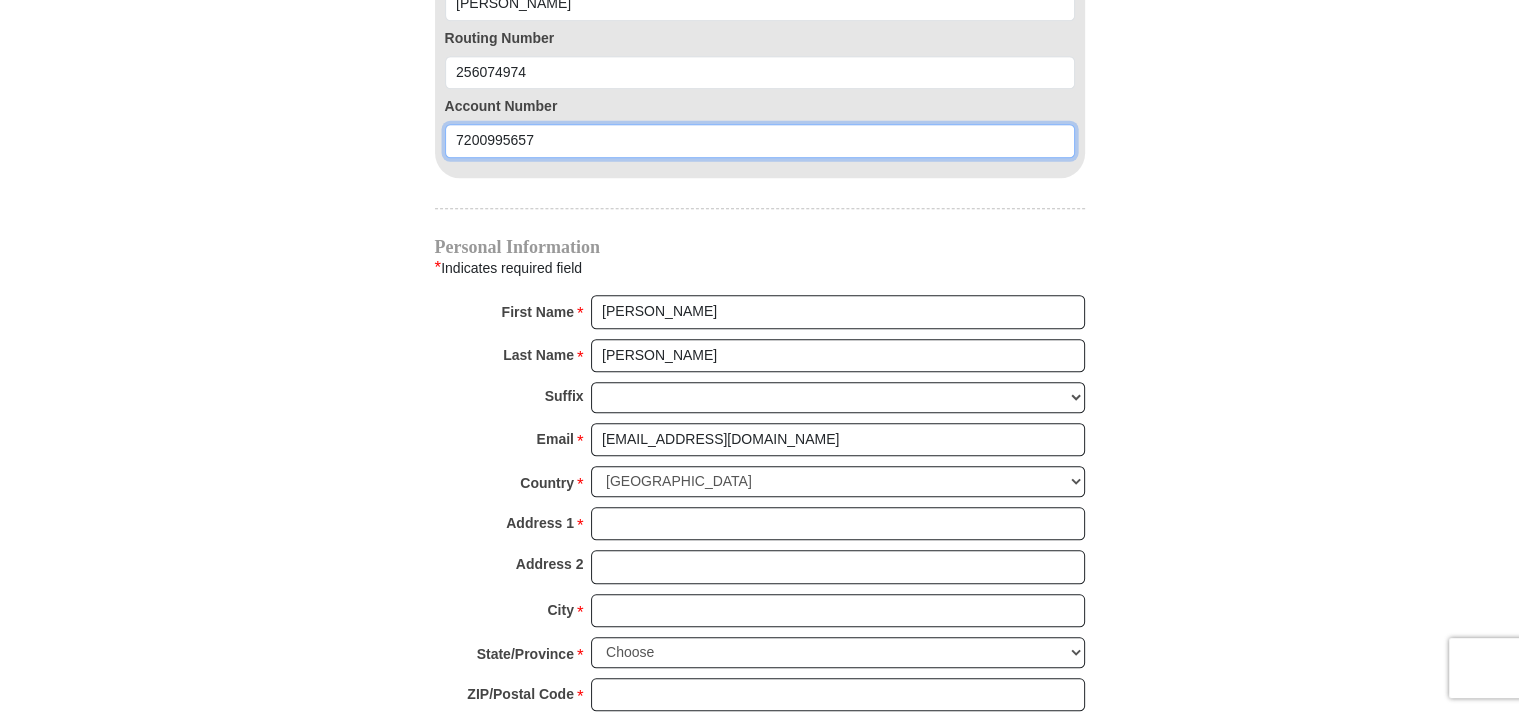 scroll, scrollTop: 2090, scrollLeft: 0, axis: vertical 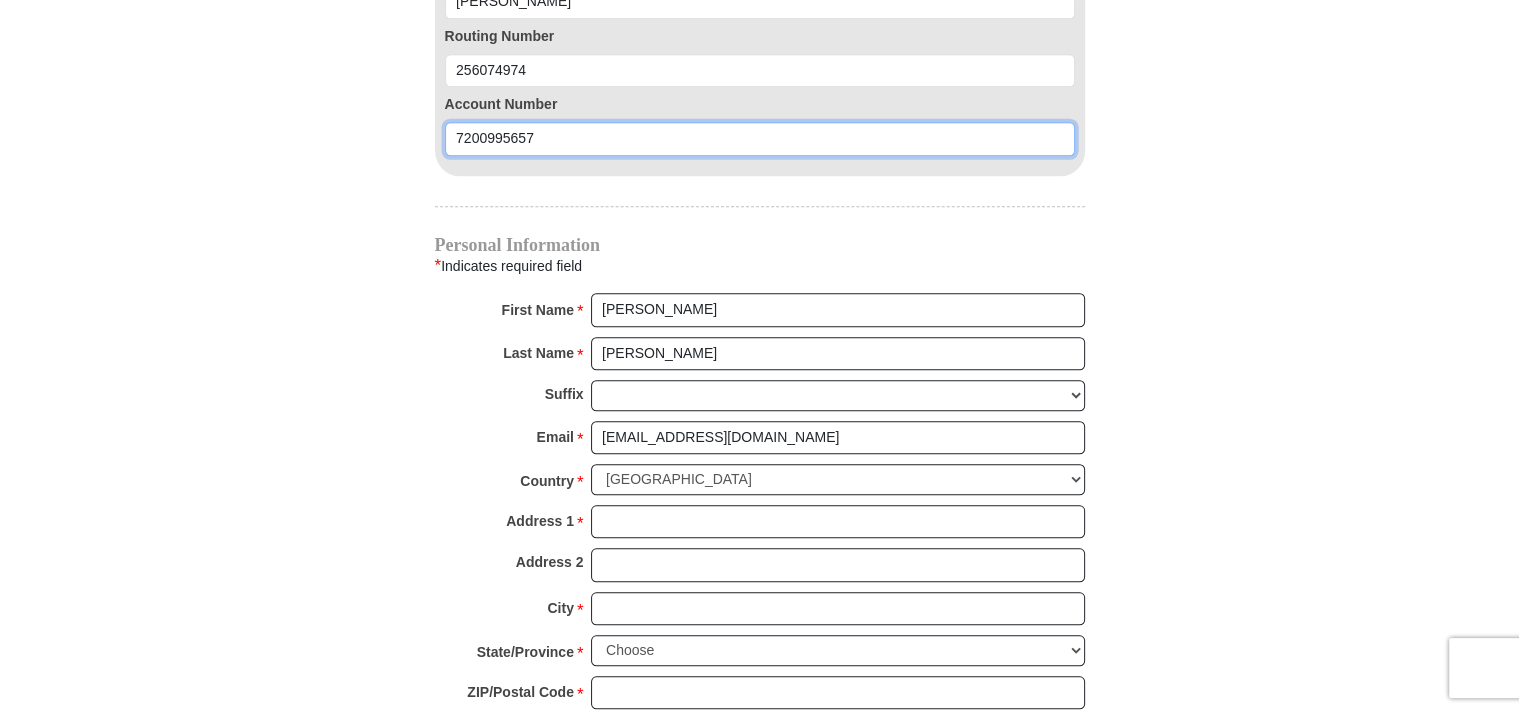 type on "7200995657" 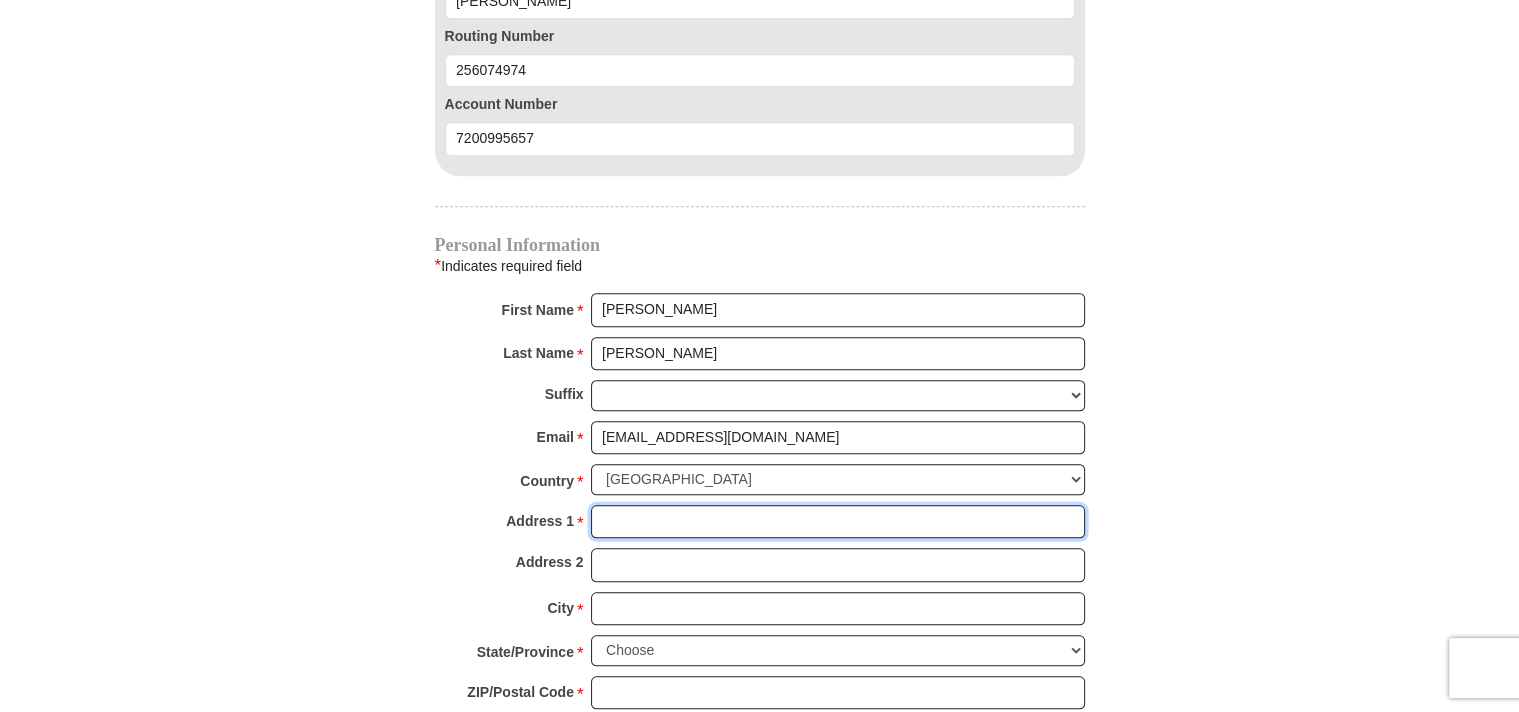 click on "Address 1
*" at bounding box center (838, 522) 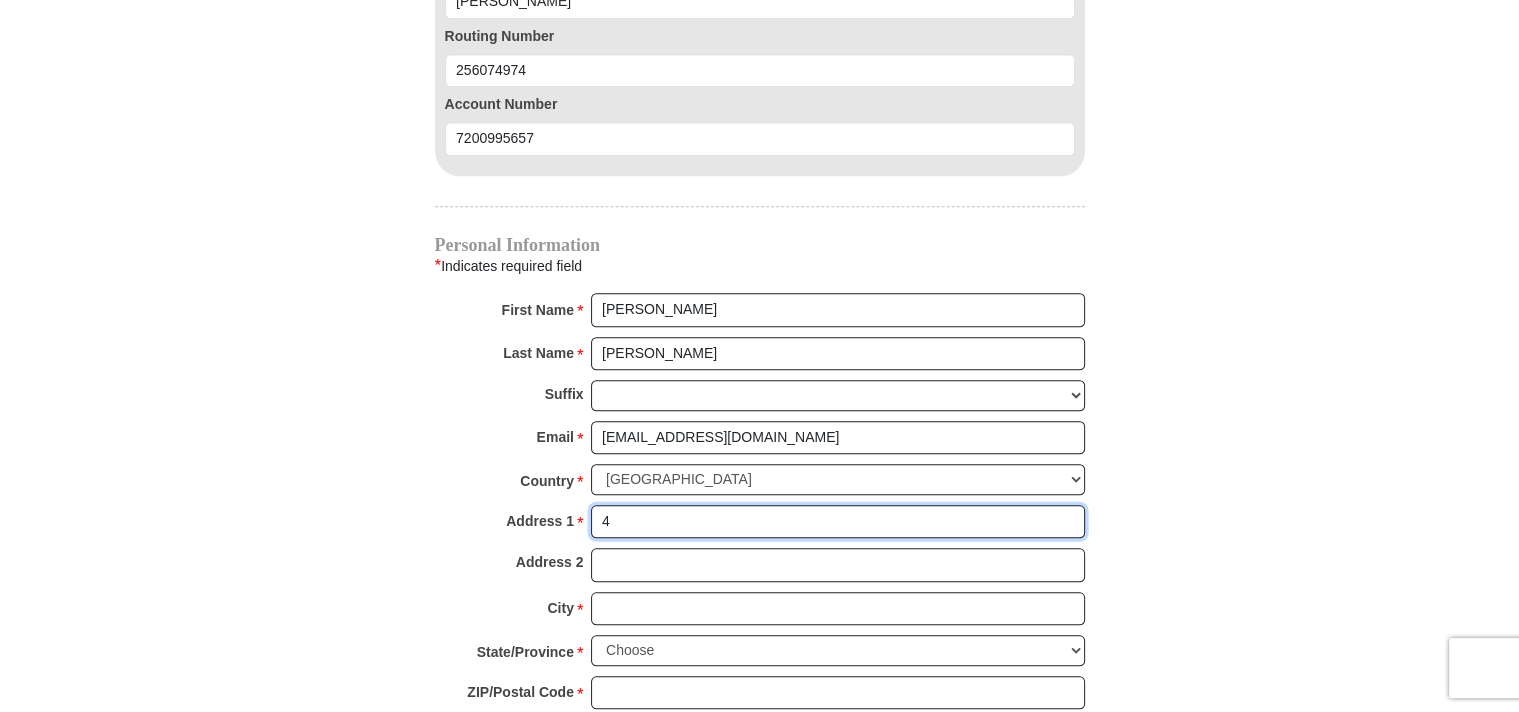 type on "412 SANDY CREEK DR" 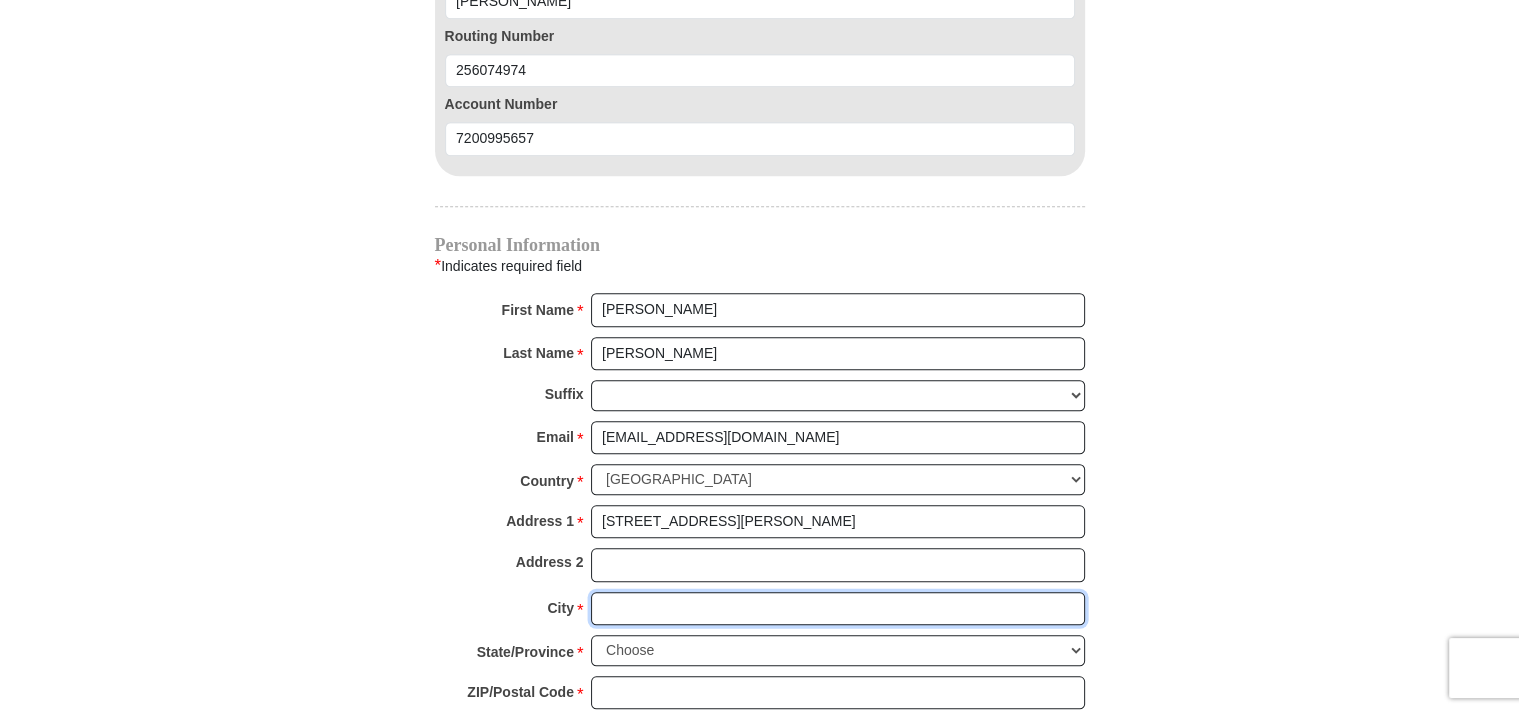 type on "FORT WORTH" 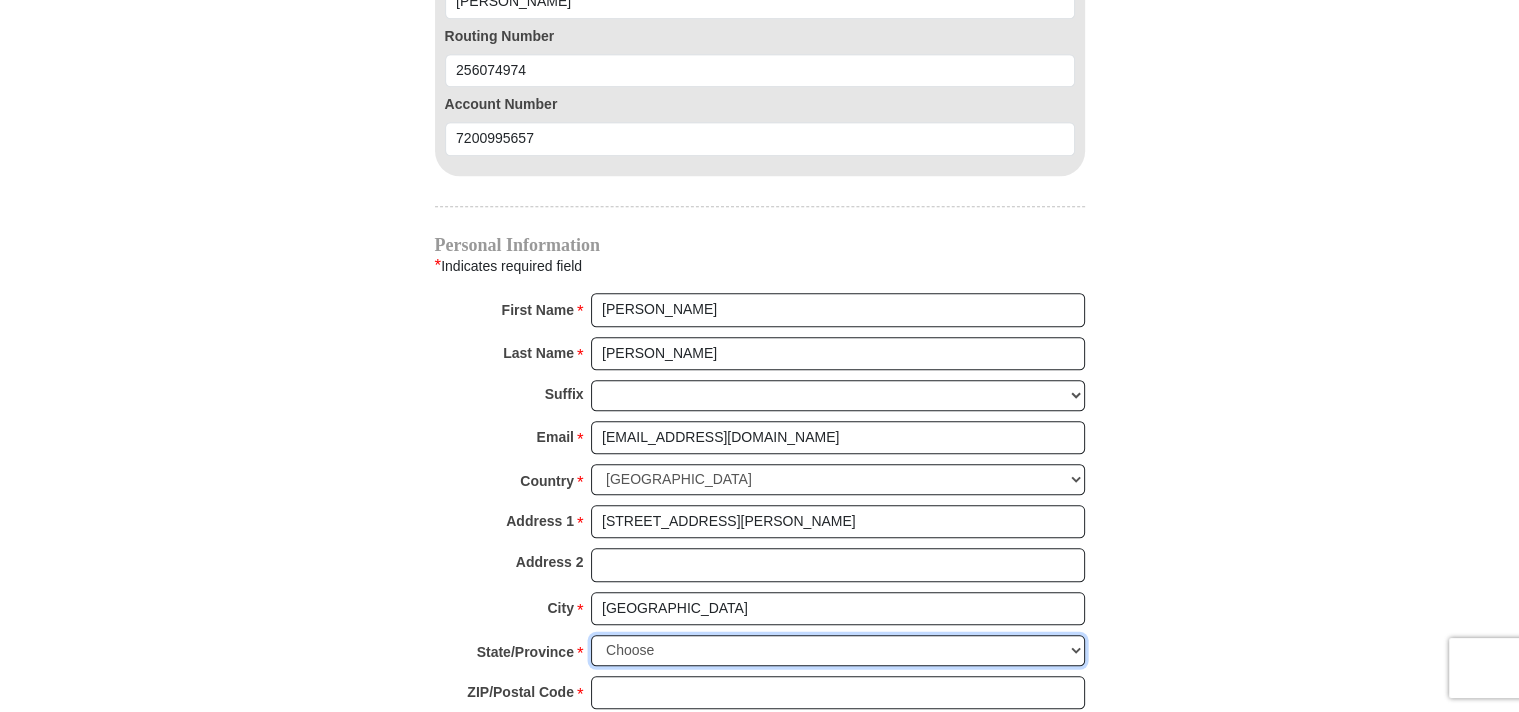 select on "TX" 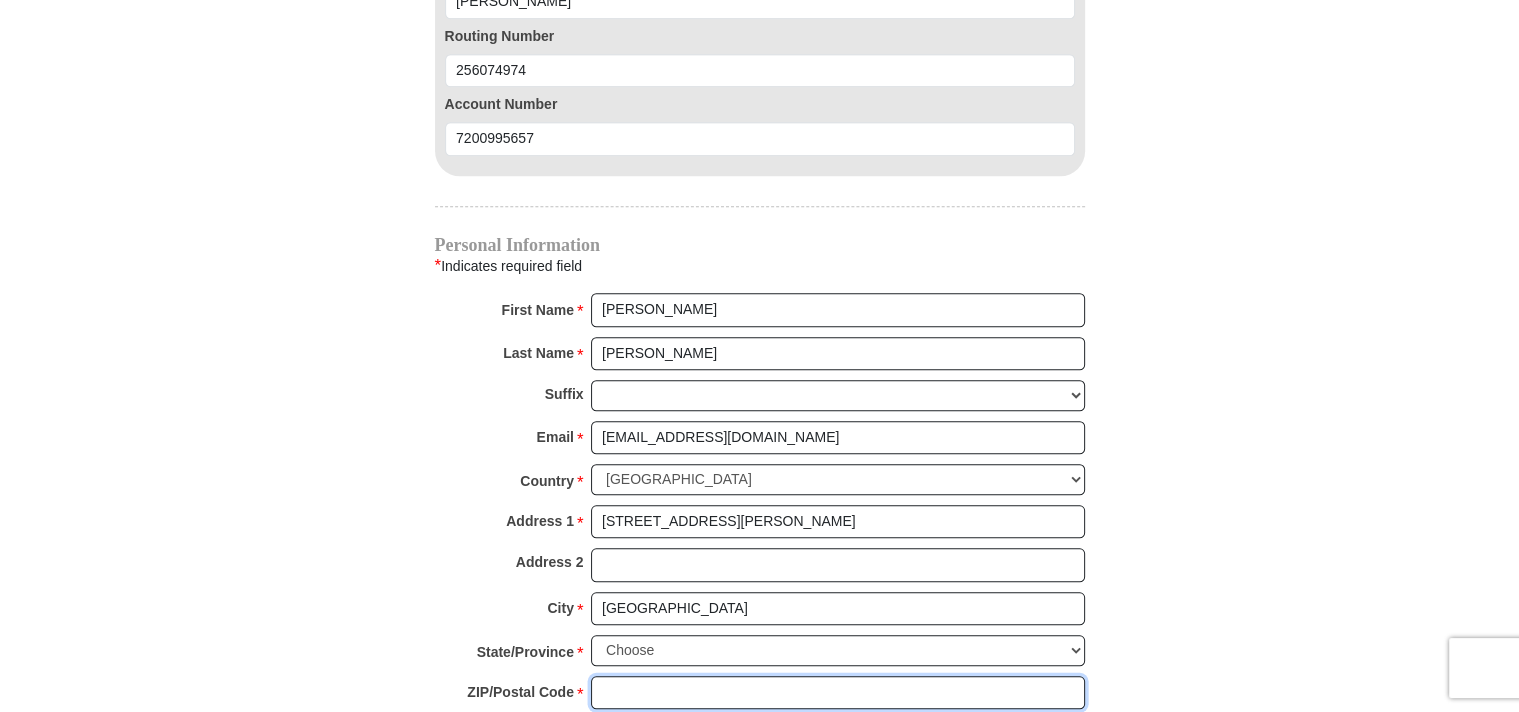 type on "76131" 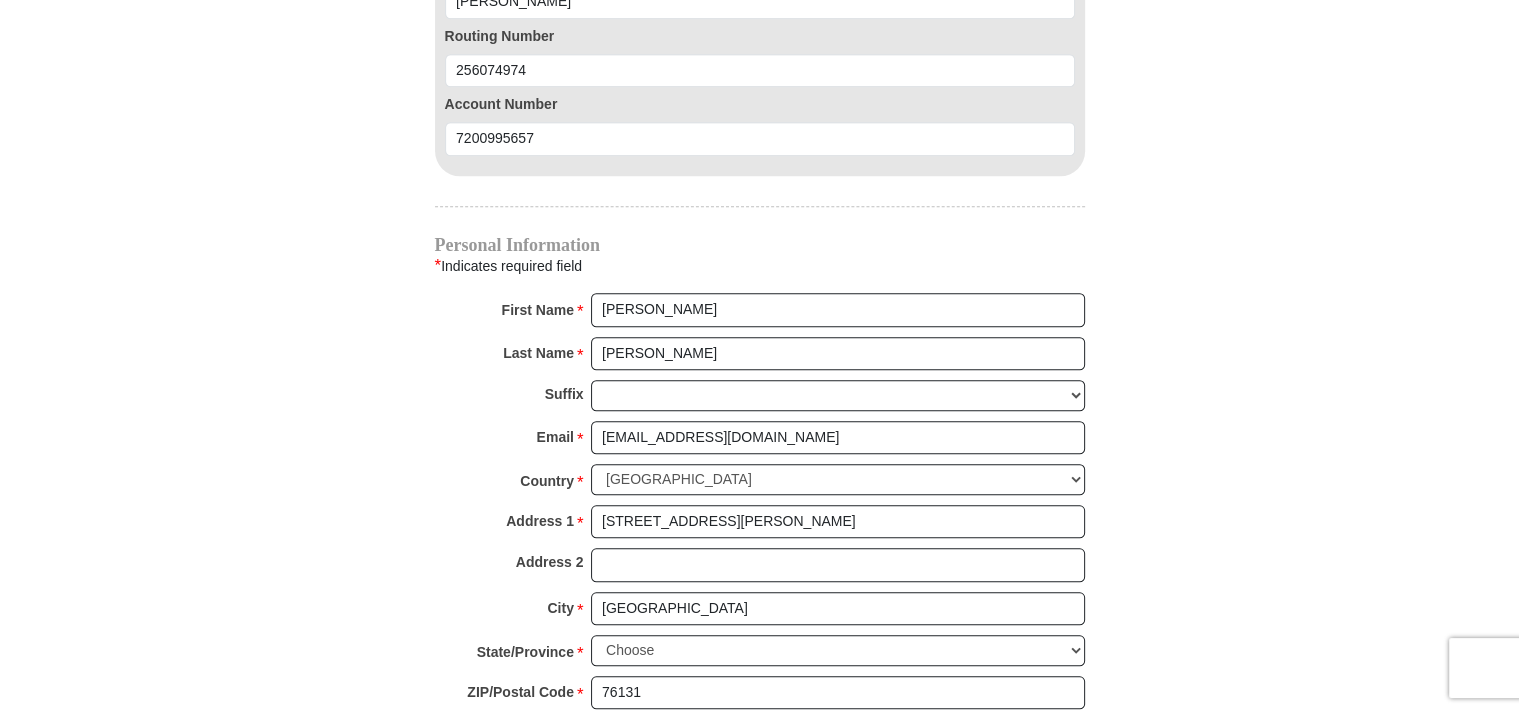 type on "2146900070" 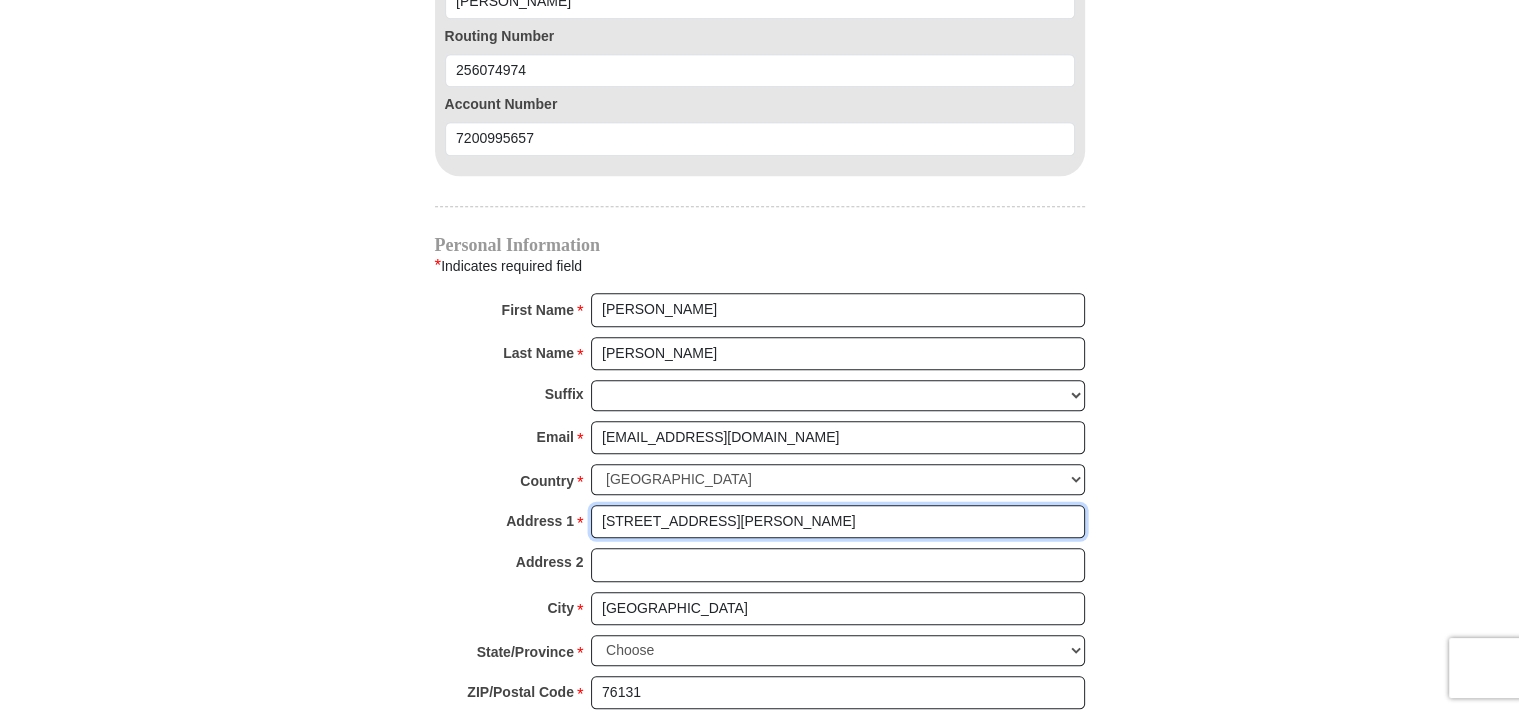 type 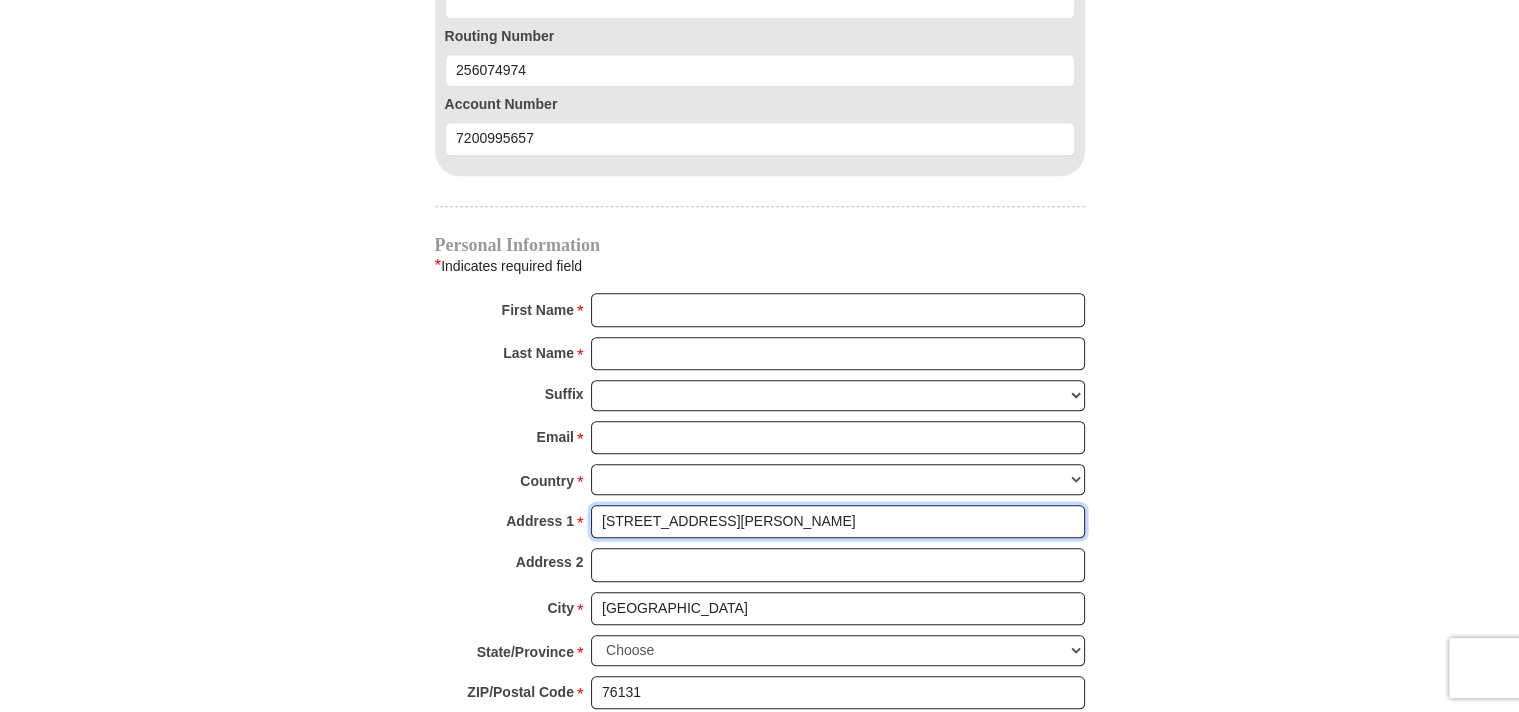 select 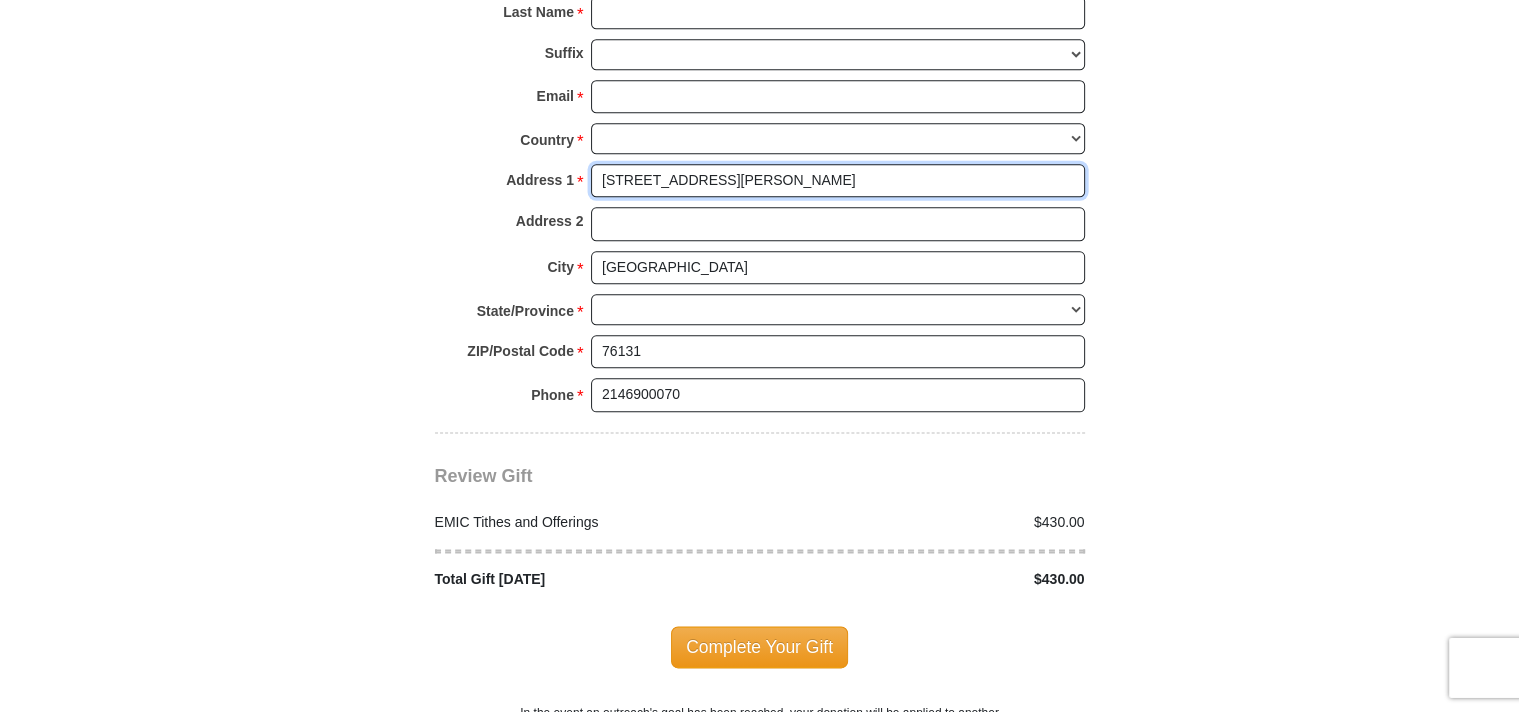 scroll, scrollTop: 2429, scrollLeft: 0, axis: vertical 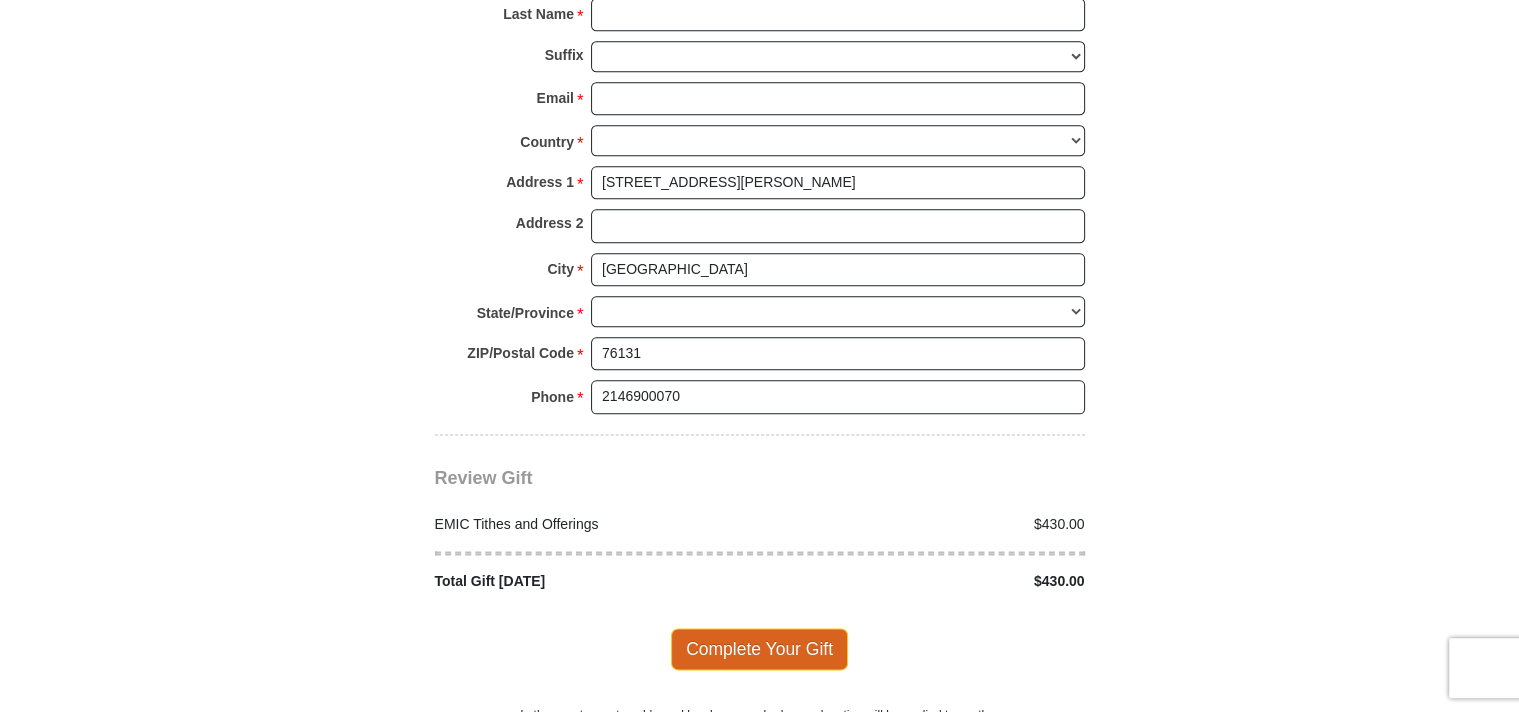 click on "Complete Your Gift" at bounding box center (759, 649) 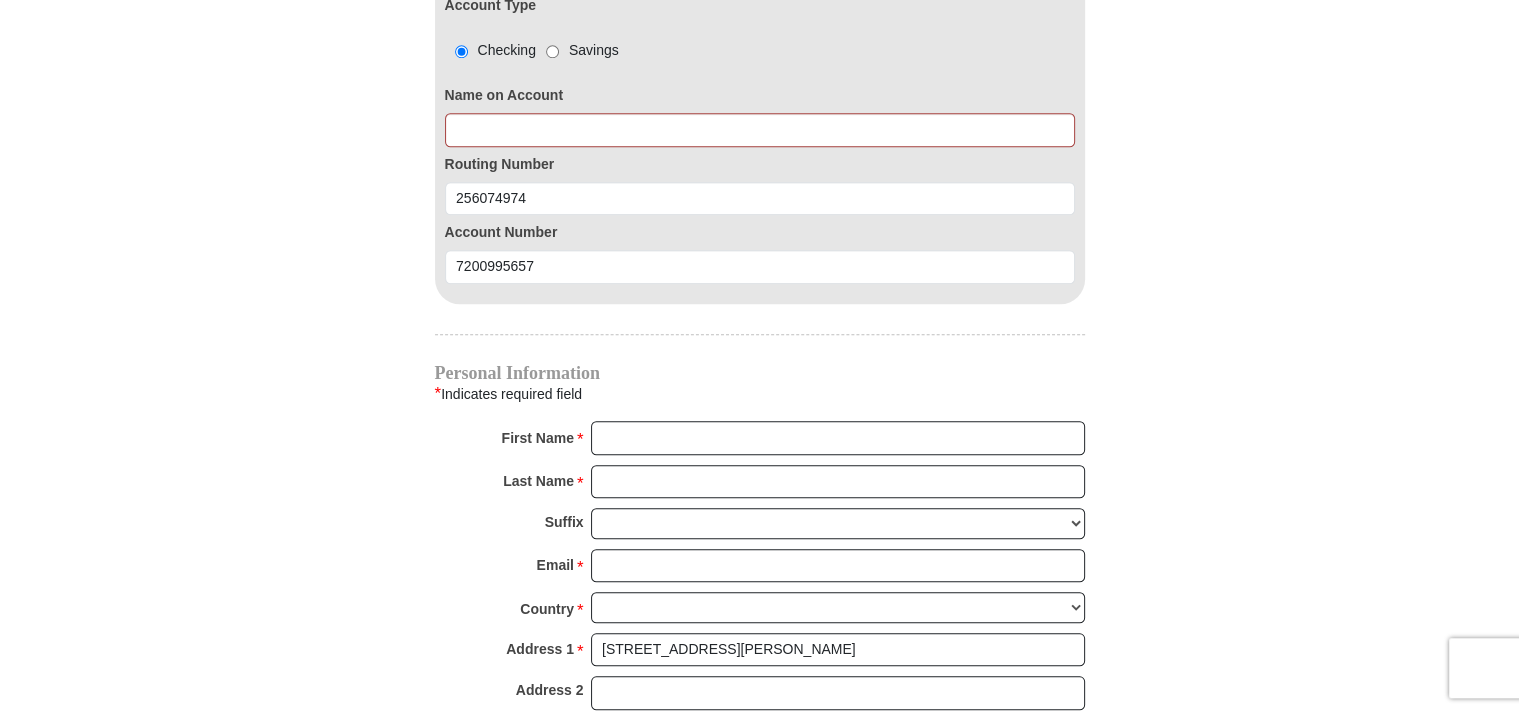 scroll, scrollTop: 1962, scrollLeft: 0, axis: vertical 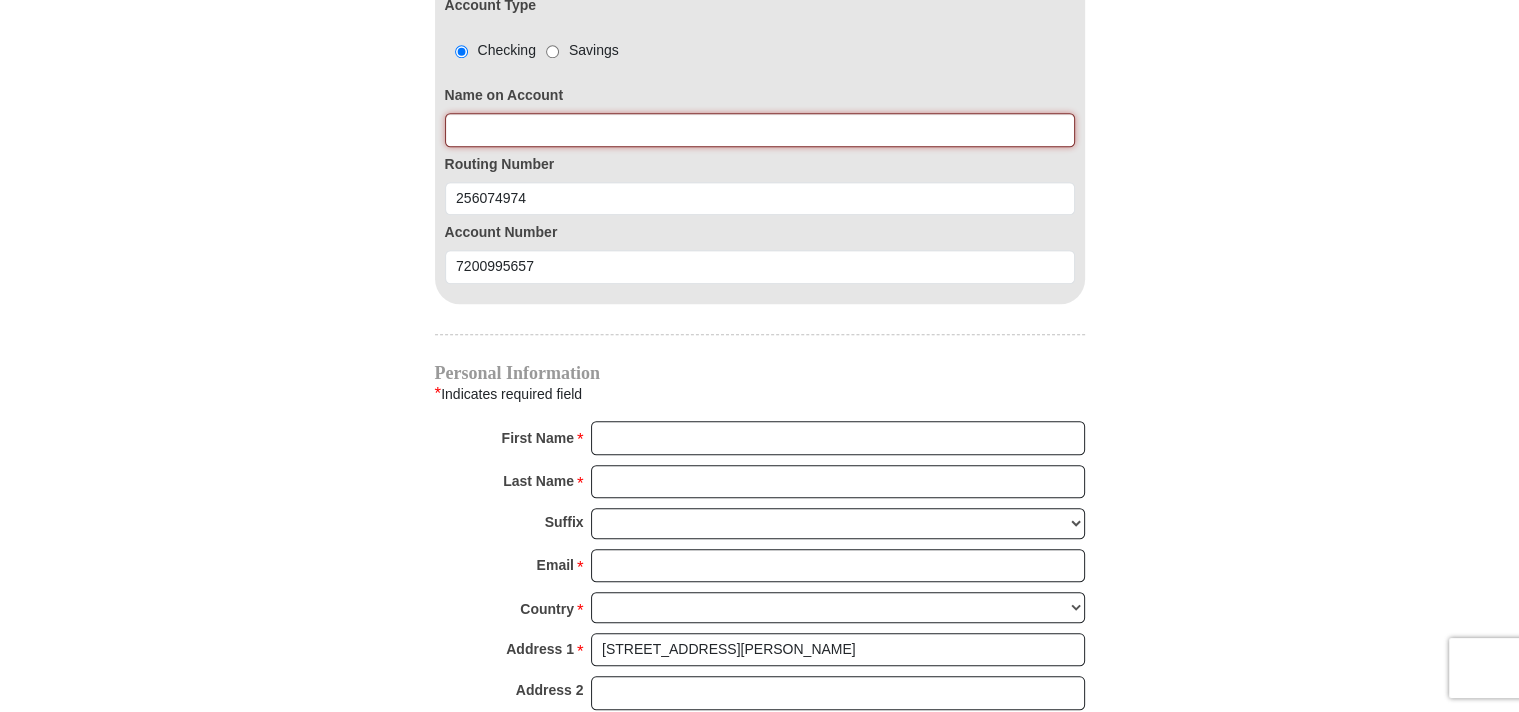 click at bounding box center (760, 130) 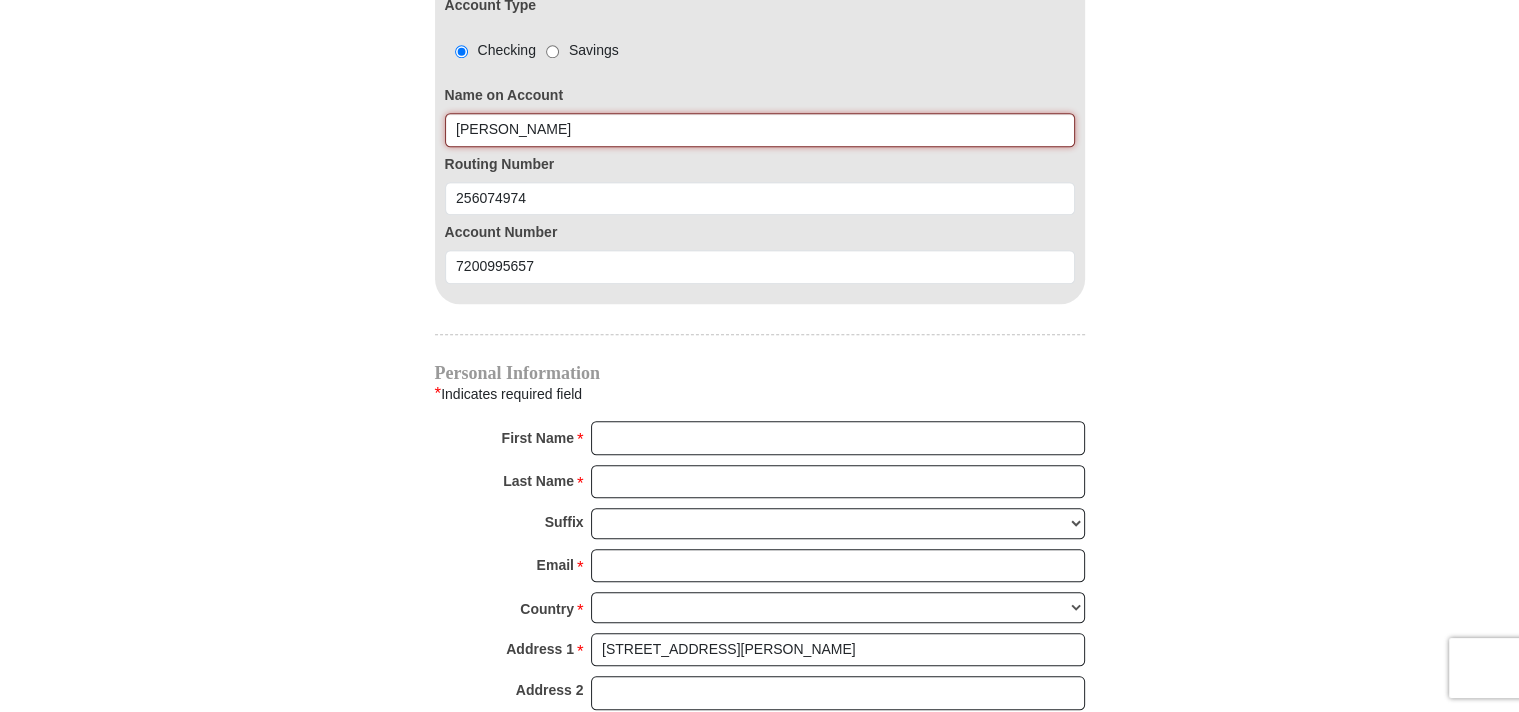 type on "Leland Bennett" 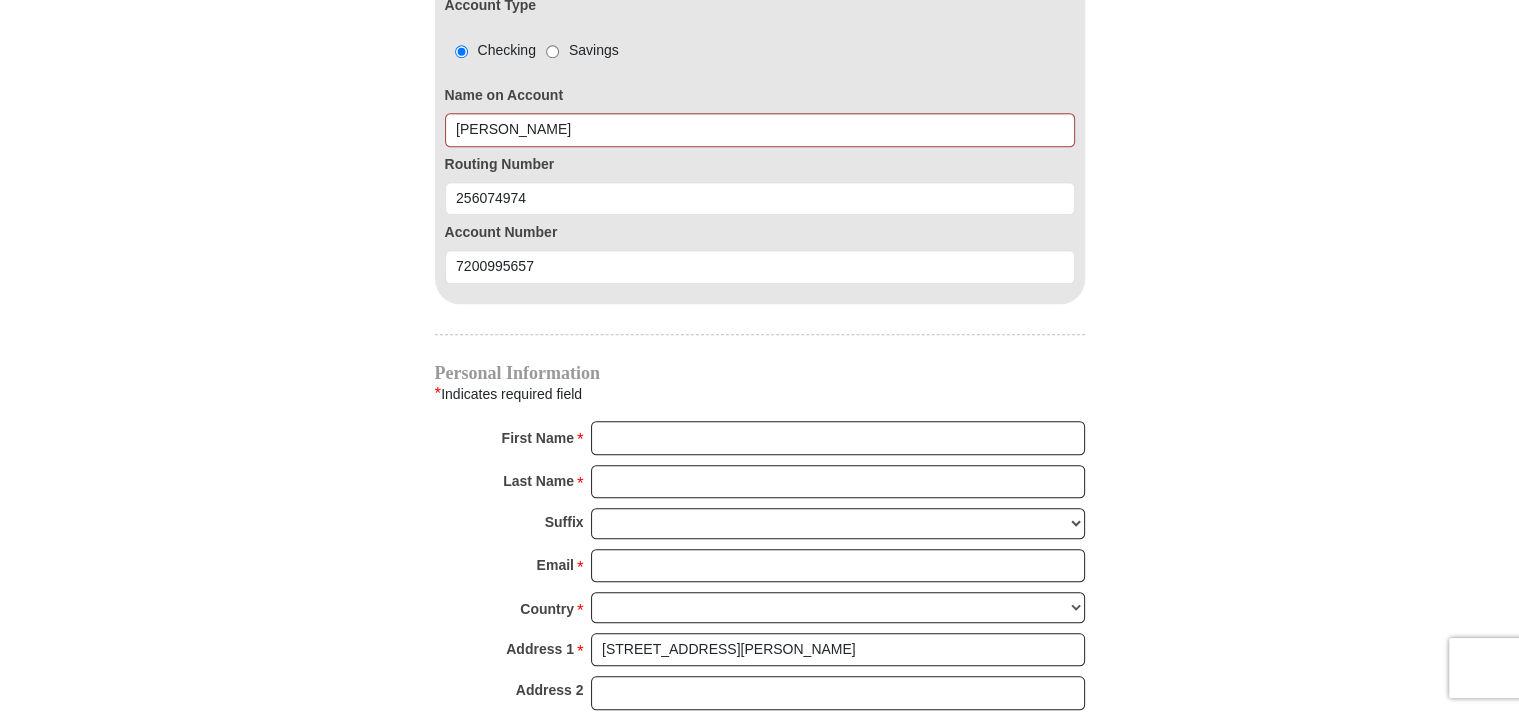 click on "Eagle Mountain International Church Online Giving
Because of gifts like yours, Eagle Mountain International Church, along with Kenneth Copeland Ministries, is able to reach out to every corner of the world.
EMIC Tithes and Offerings
The Bible teaches us the foundation for giving: the tithe. When we bring the first 10 percent of our income to the Lord’s storehouse, we put Him first in our lives. Tithing is an act of worship that expresses our gratitude, faith and love. Tithers can expect the windows of heaven to open and THE BLESSING to pour out (Malachi 3:10).
An offering, any giving over and above the tithe, helps to further the growth of God’s work through new programs, new experiences and the support of other ministries and missions.
$" at bounding box center [760, -245] 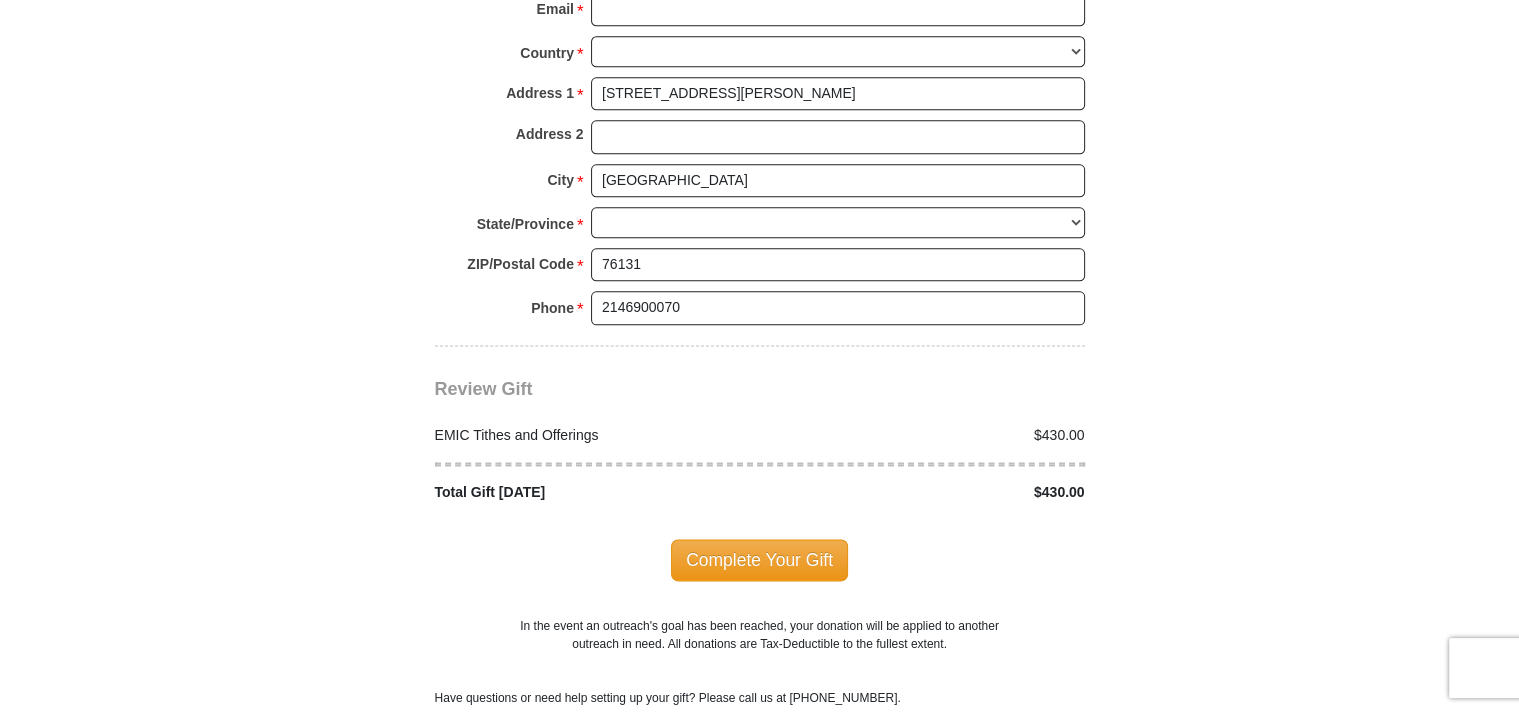 scroll, scrollTop: 2520, scrollLeft: 0, axis: vertical 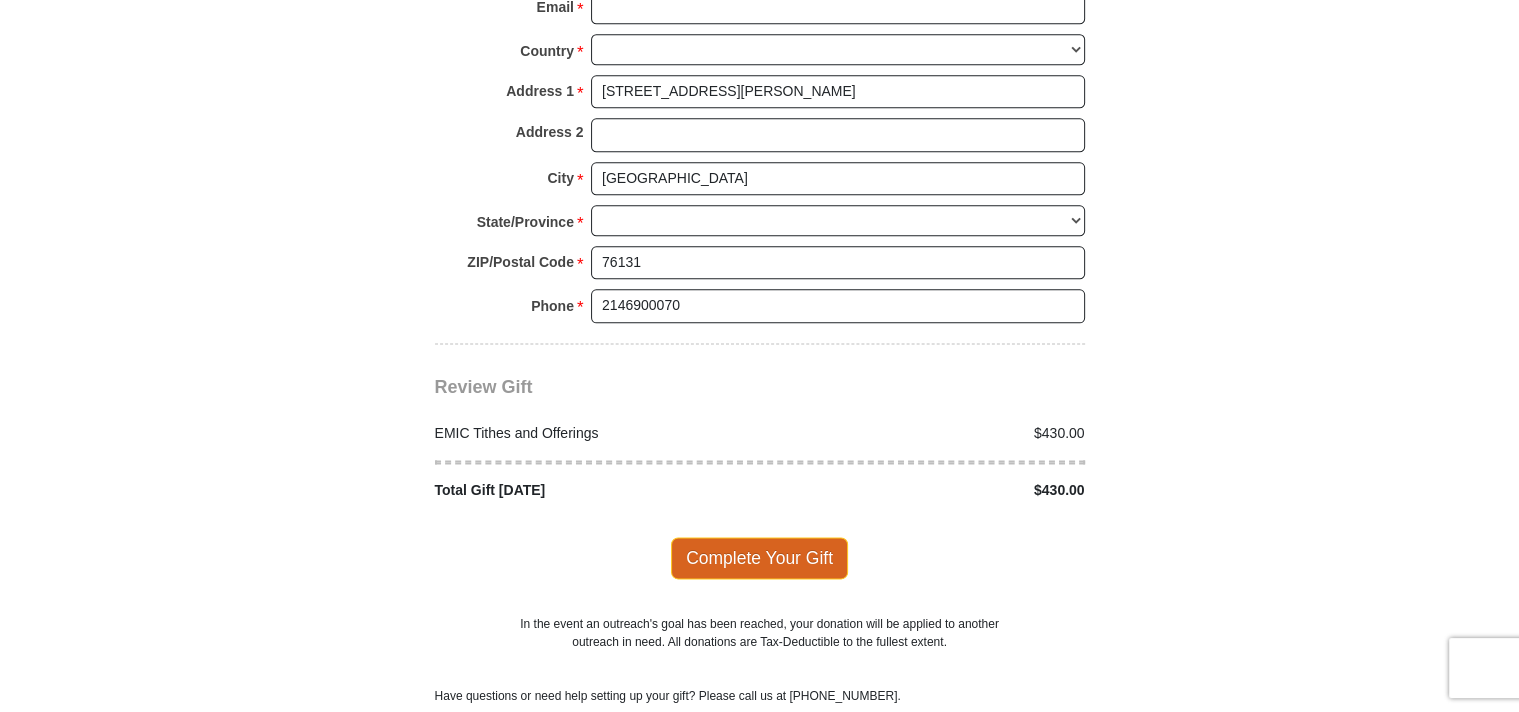 click on "Complete Your Gift" at bounding box center (759, 558) 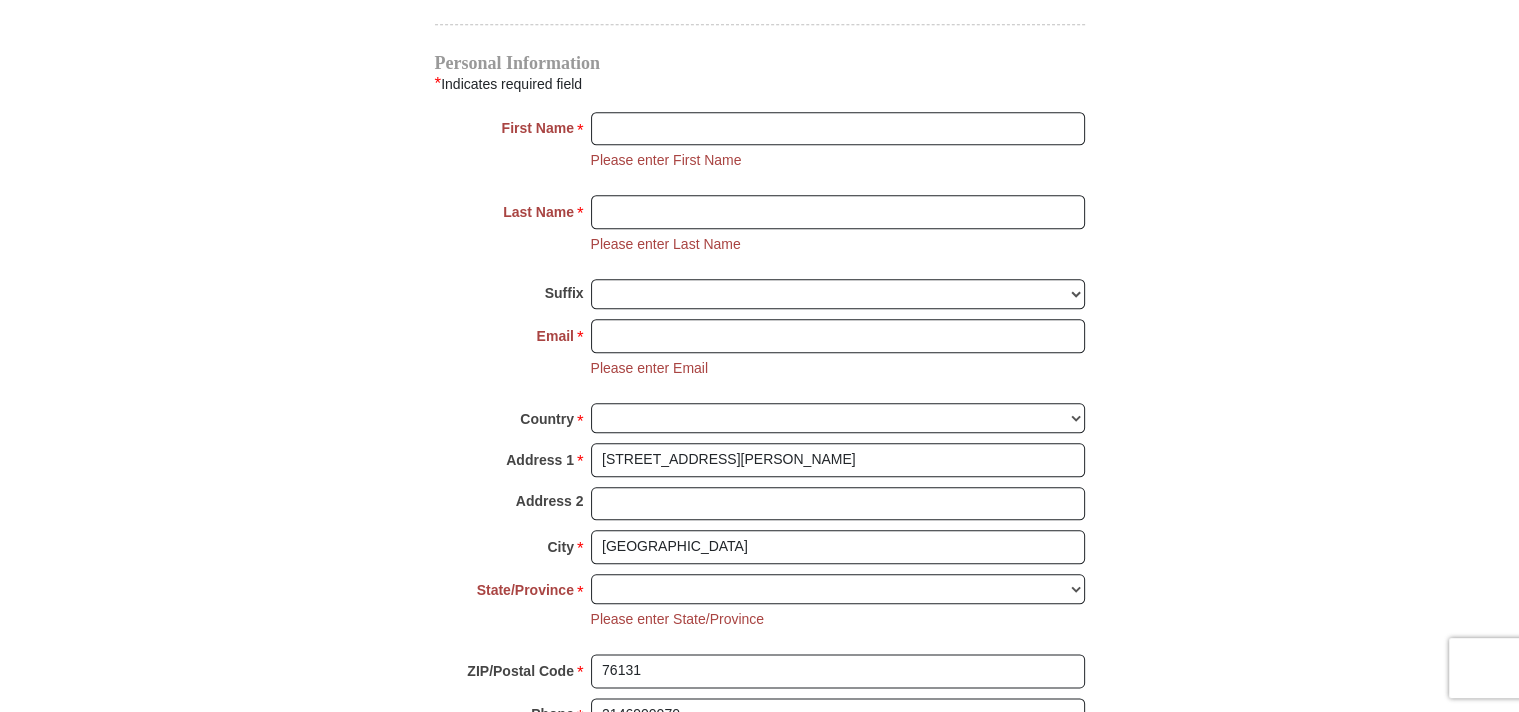 scroll, scrollTop: 2201, scrollLeft: 0, axis: vertical 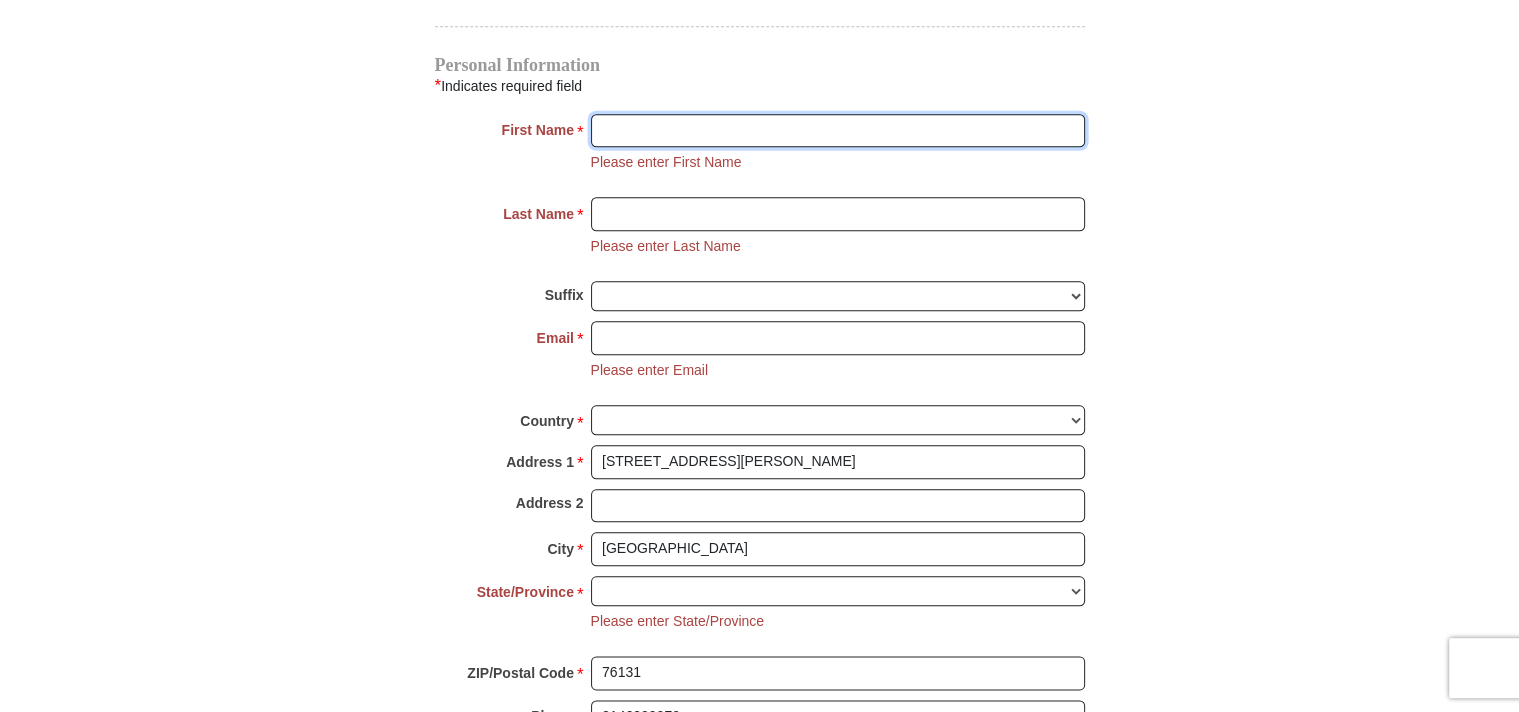 click on "First Name
*" at bounding box center [838, 131] 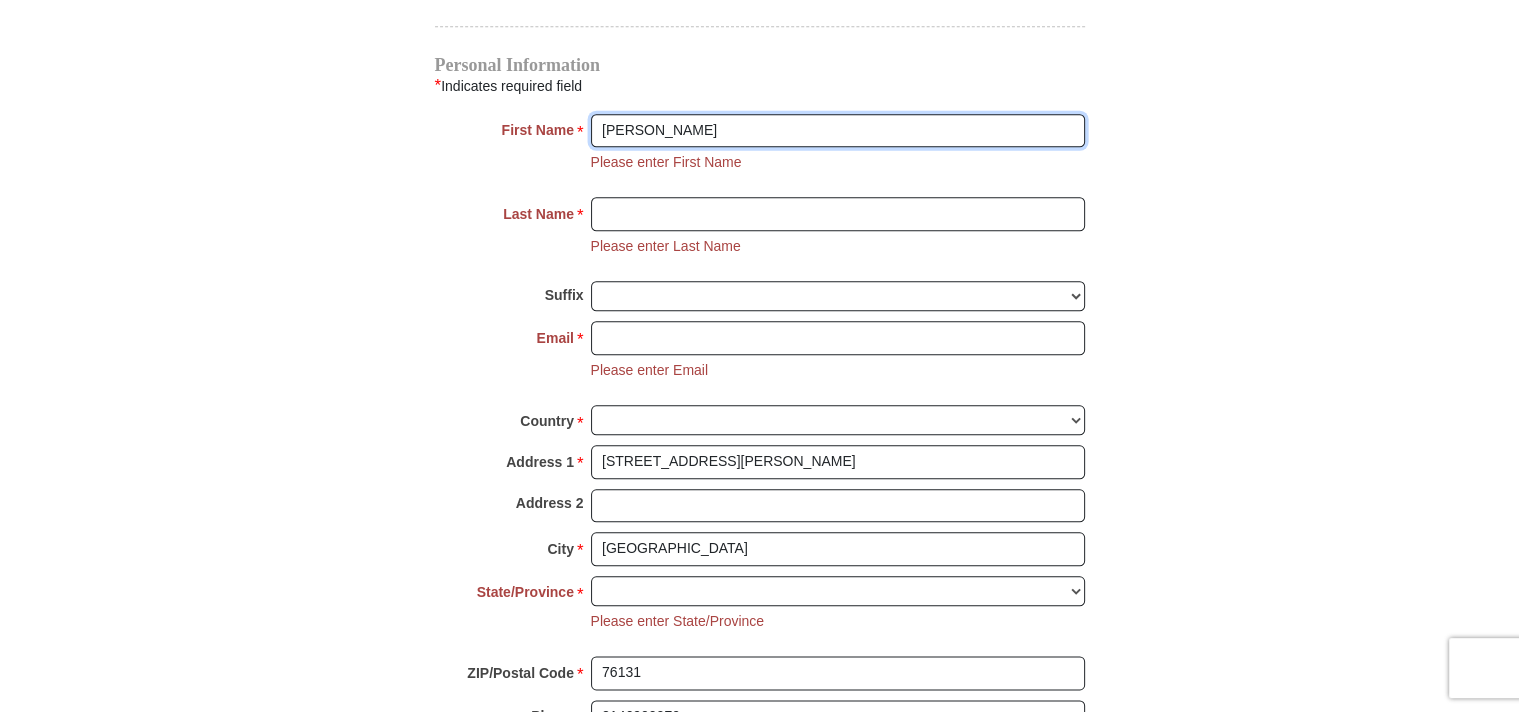 type on "Leland" 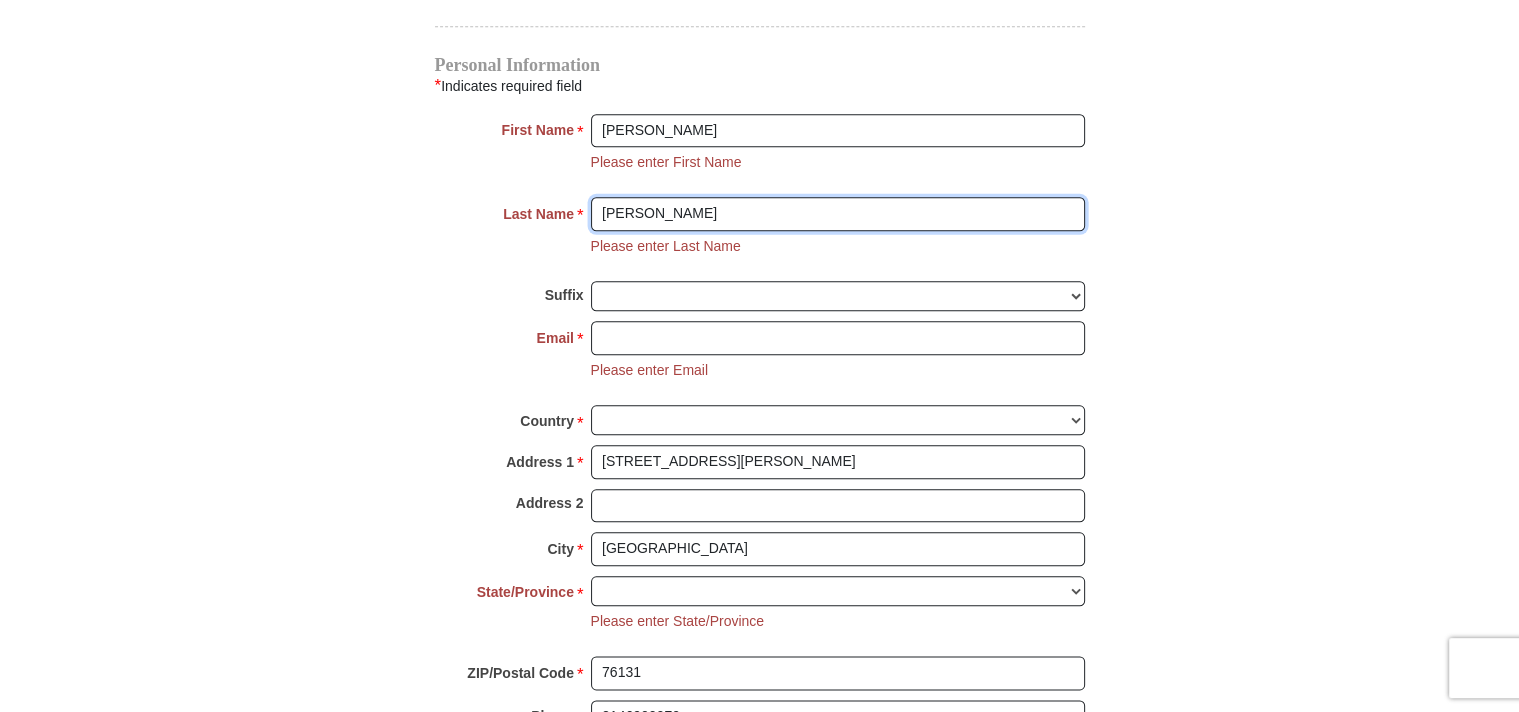 type on "Bennett" 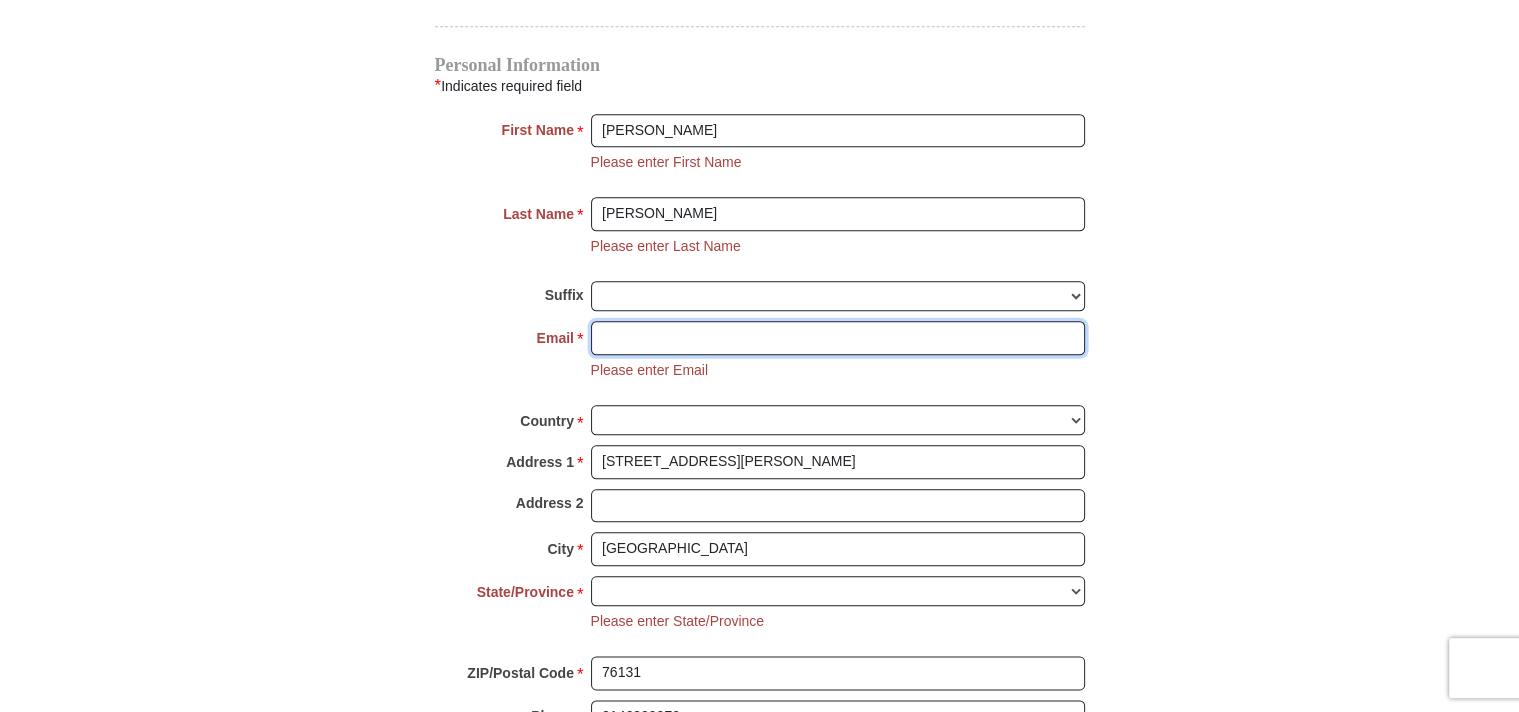 click on "Email
*" at bounding box center [838, 338] 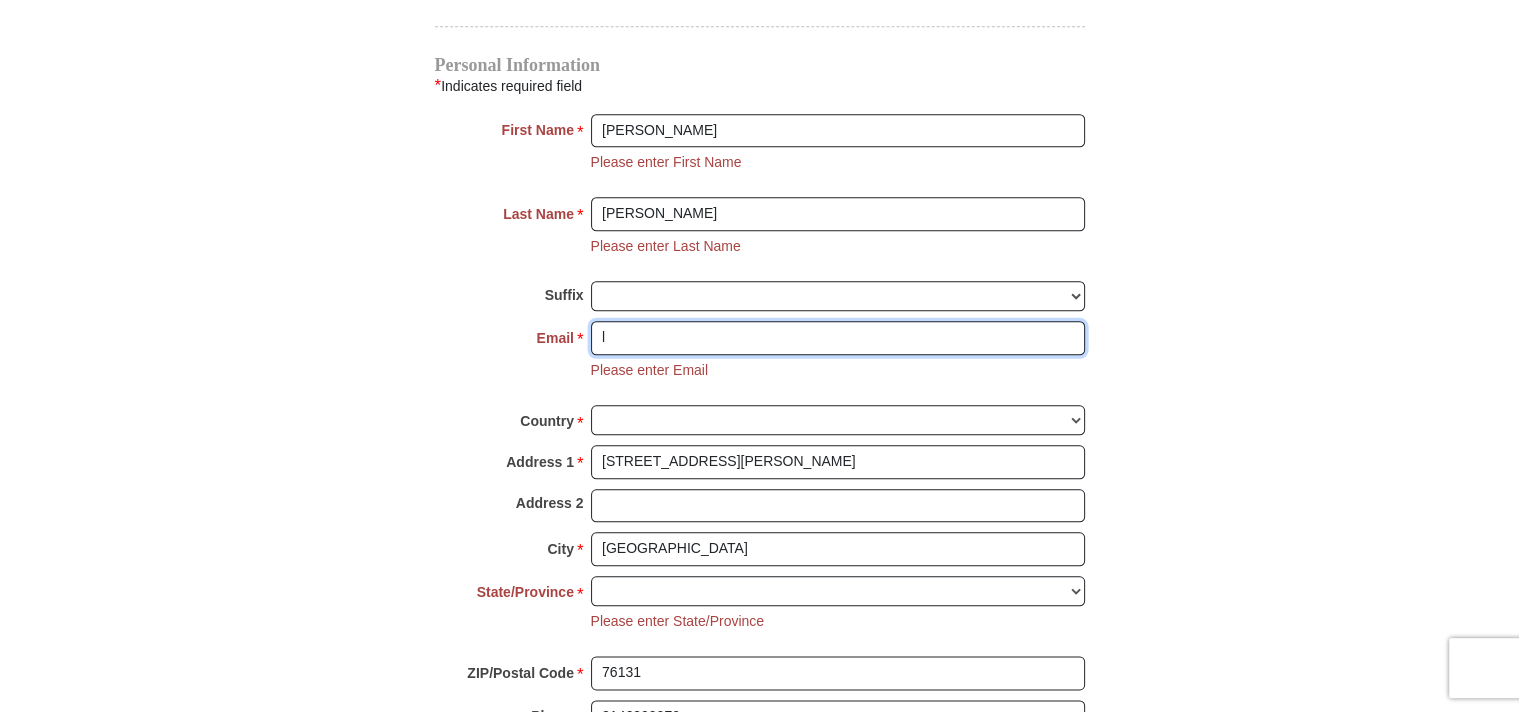 type on "l" 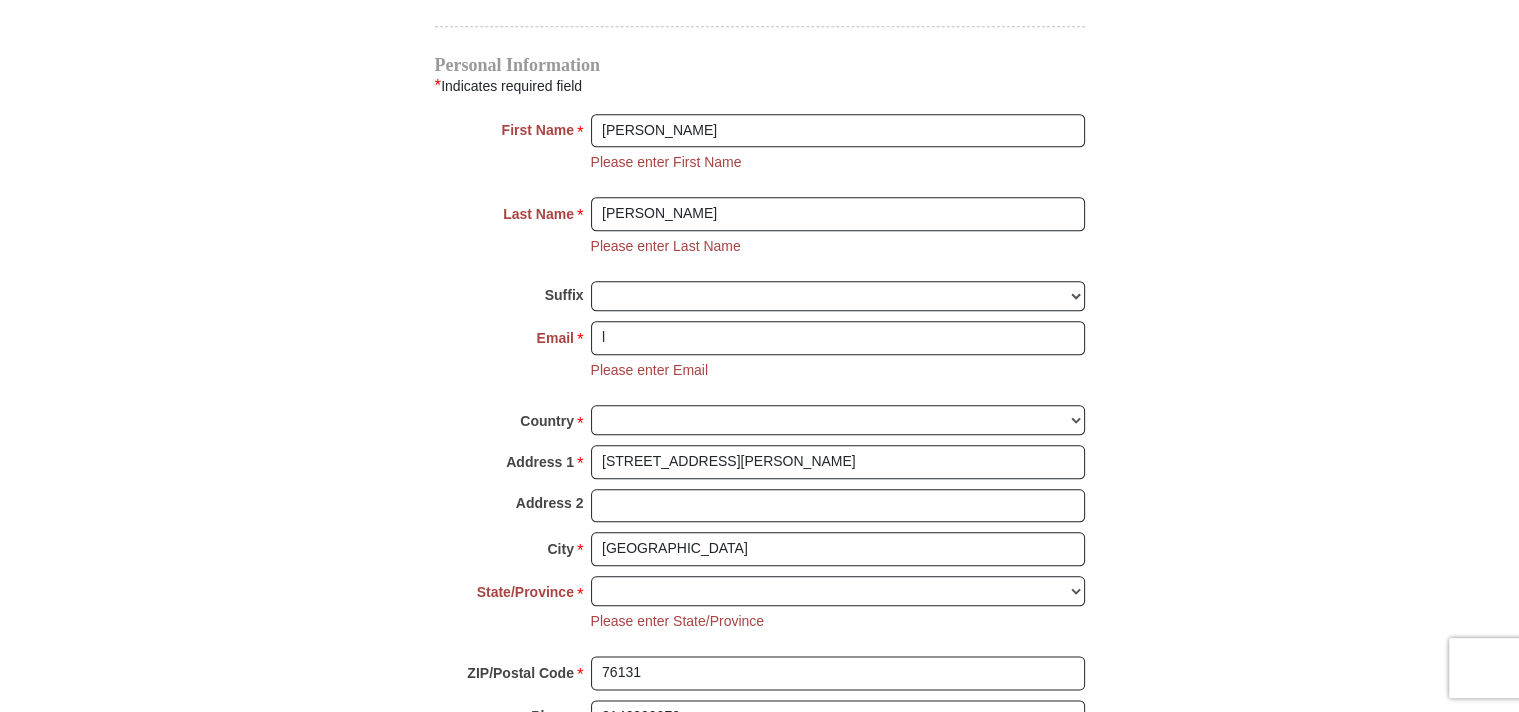 type on "412 SANDY CREEK D" 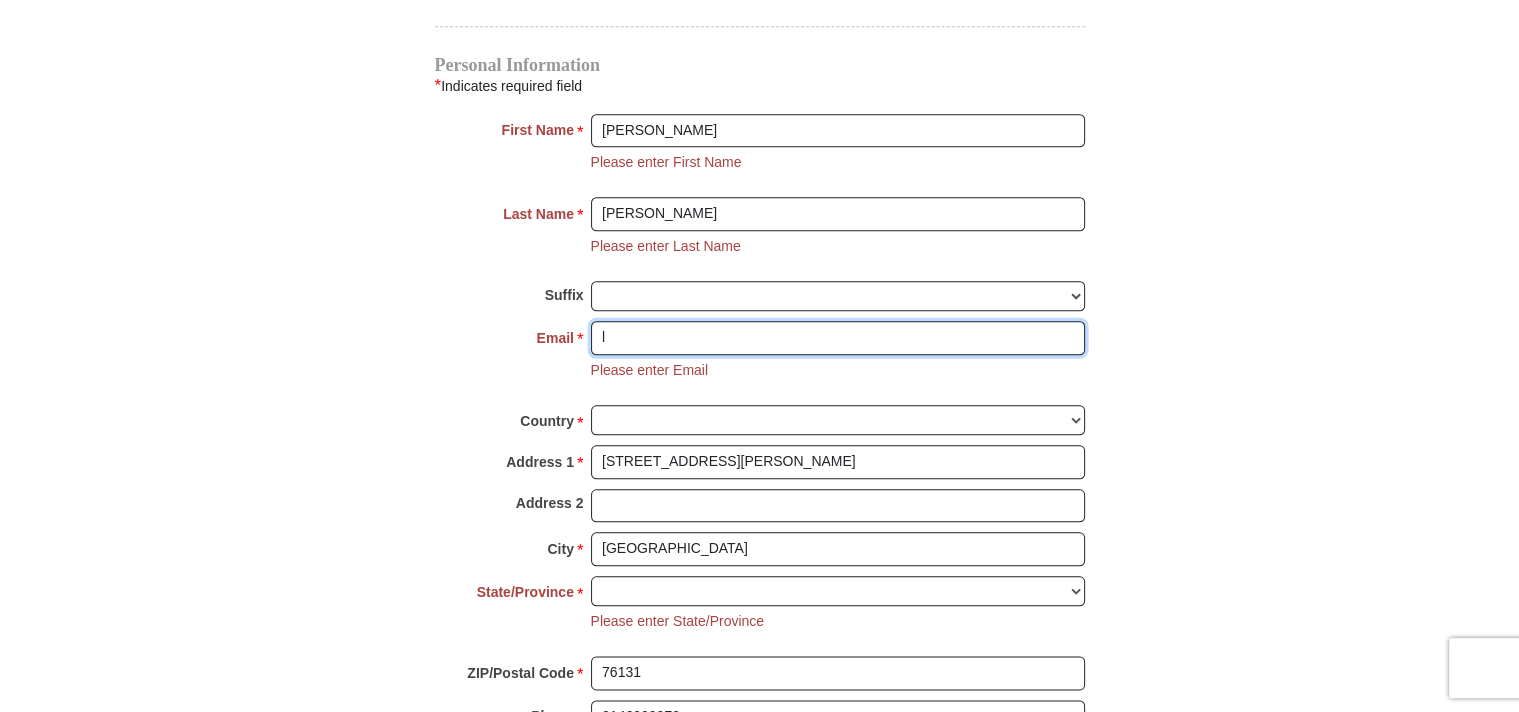 type on "LELANDPBENNETT@GMAIL.COM" 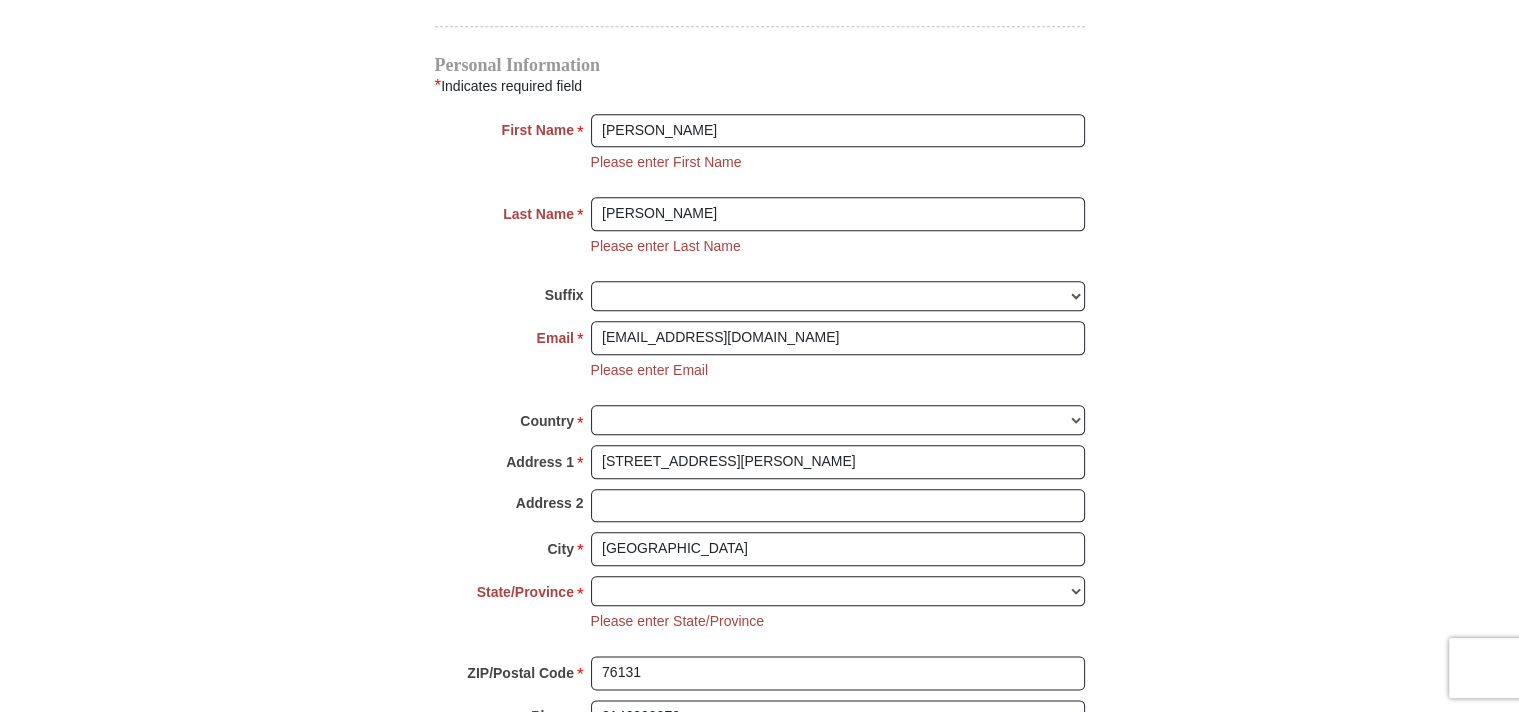 select on "US" 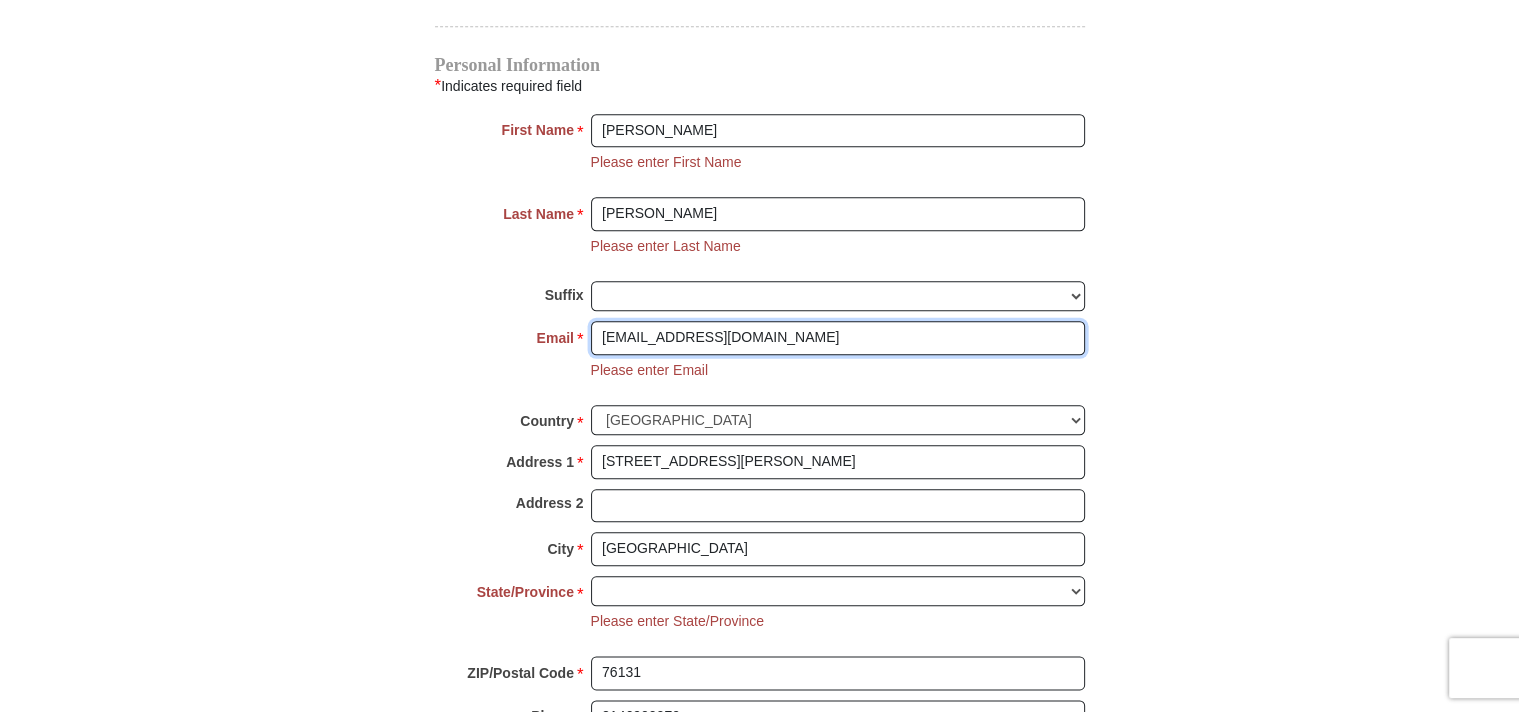 type 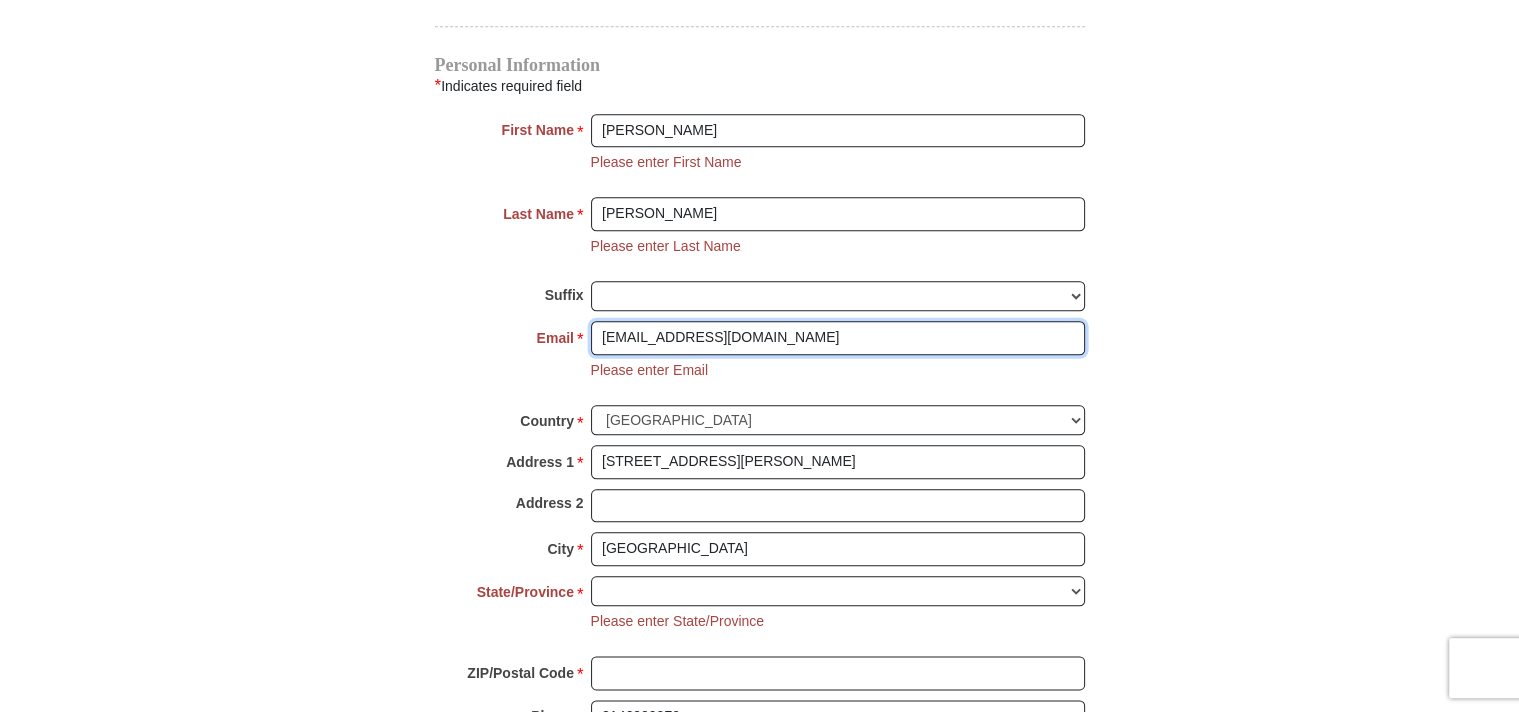 type on "412 SANDY CREEK D" 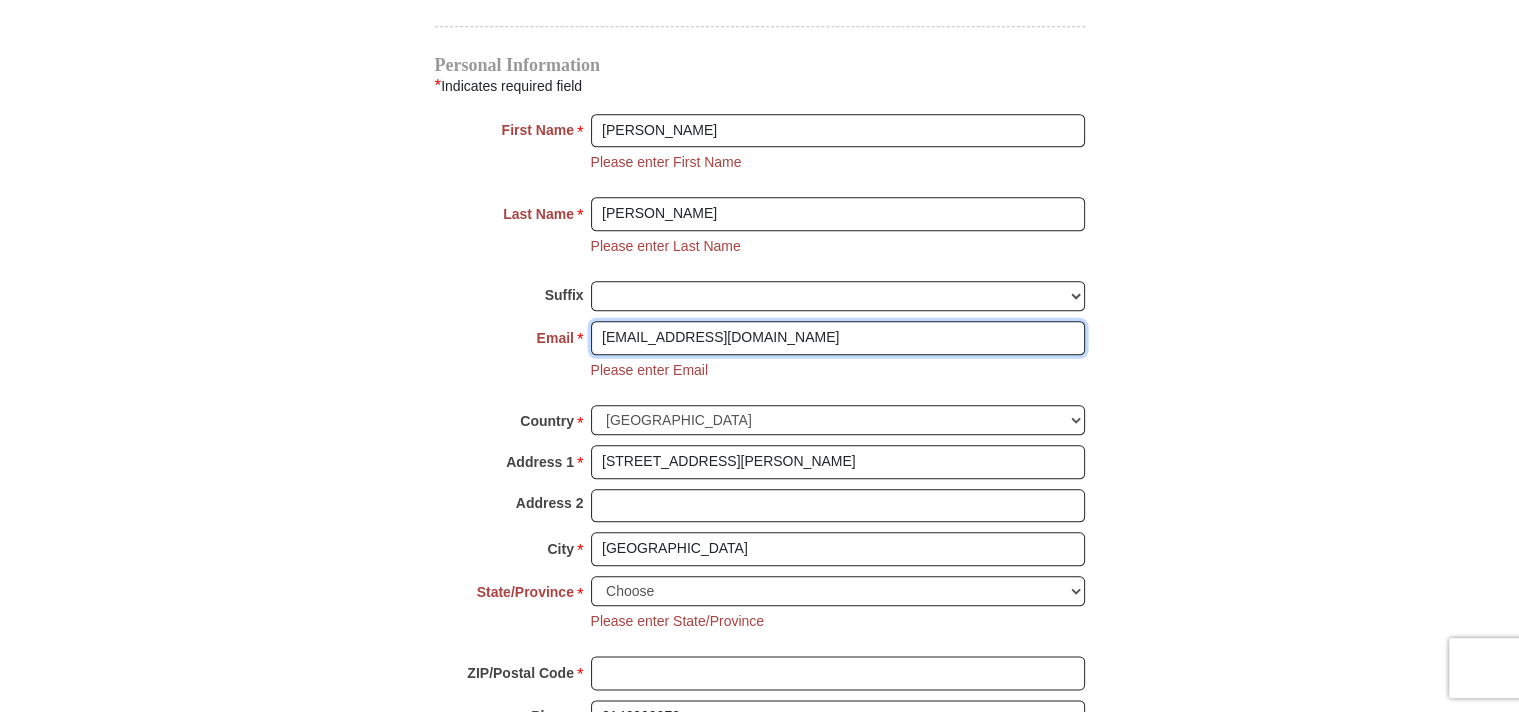 type 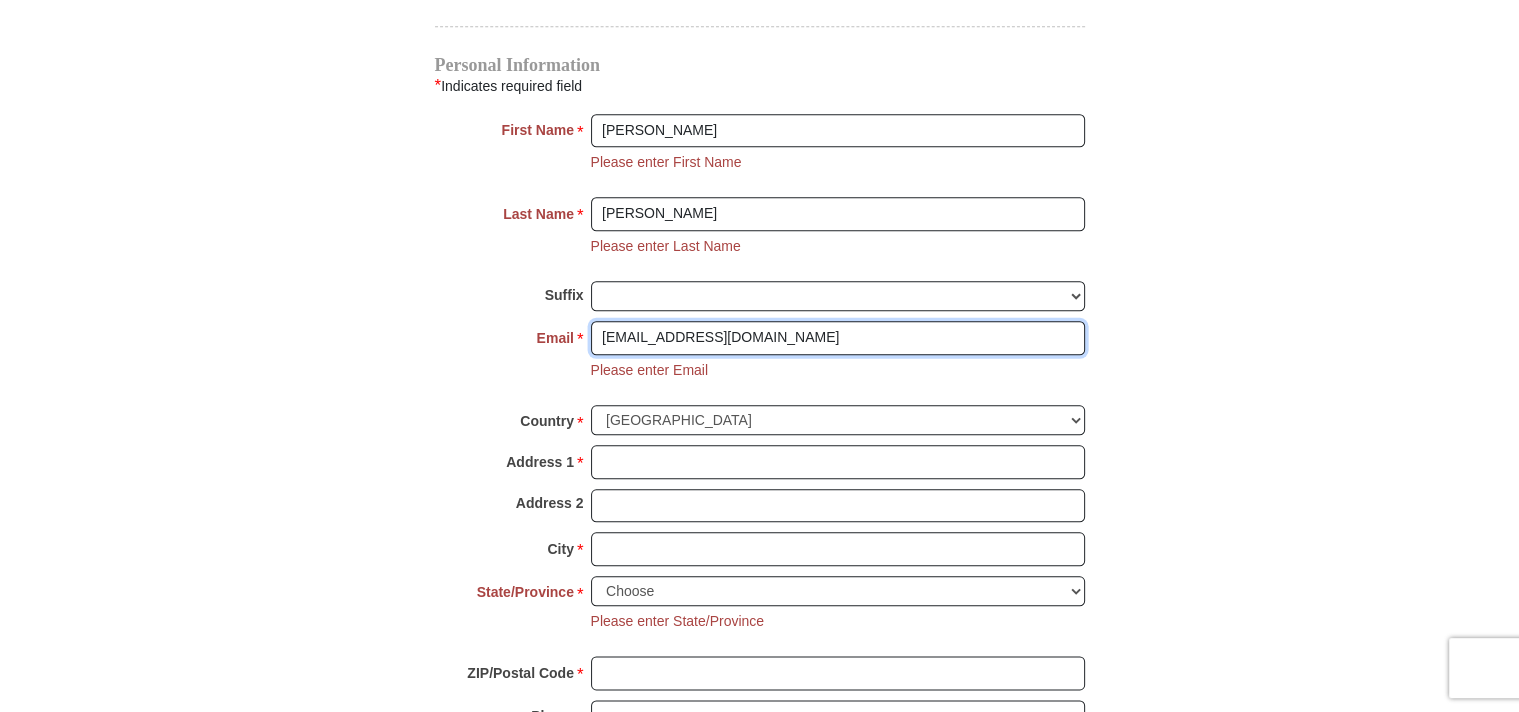 type on "412 SANDY CREEK D" 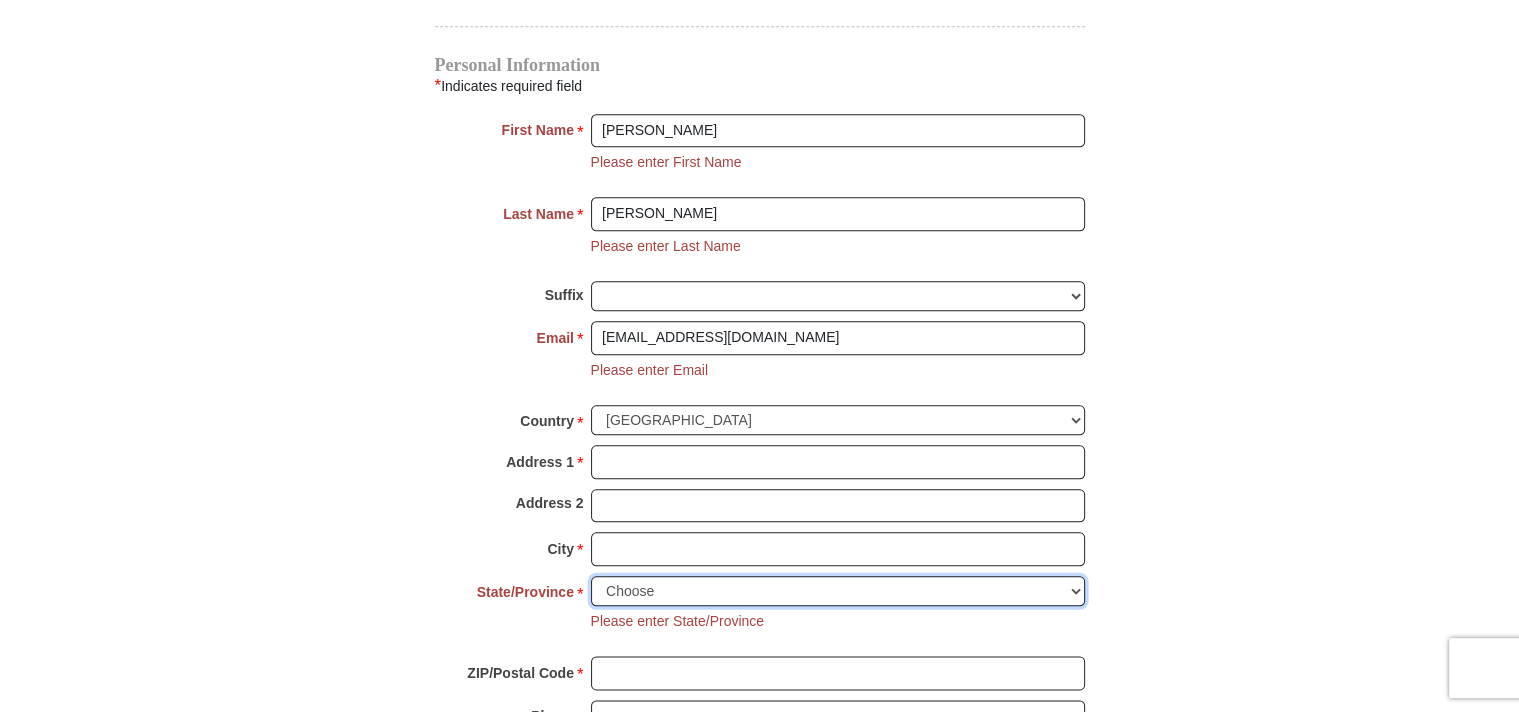 click on "Choose Alabama Alaska American Samoa Arizona Arkansas Armed Forces Americas Armed Forces Europe Armed Forces Pacific California Colorado Connecticut Delaware District of Columbia Federated States of Micronesia Florida Georgia Guam Hawaii Idaho Illinois Indiana Iowa Kansas Kentucky Louisiana Maine Marshall Islands Maryland Massachusetts Michigan Minnesota Mississippi Missouri Montana Nebraska Nevada New Hampshire New Jersey New Mexico New York North Carolina North Dakota Northern Mariana Islands Ohio Oklahoma Oregon Palau Pennsylvania Puerto Rico Rhode Island South Carolina South Dakota Tennessee Texas Utah Vermont Virgin Islands Virginia Washington West Virginia Wisconsin Wyoming" at bounding box center [838, 591] 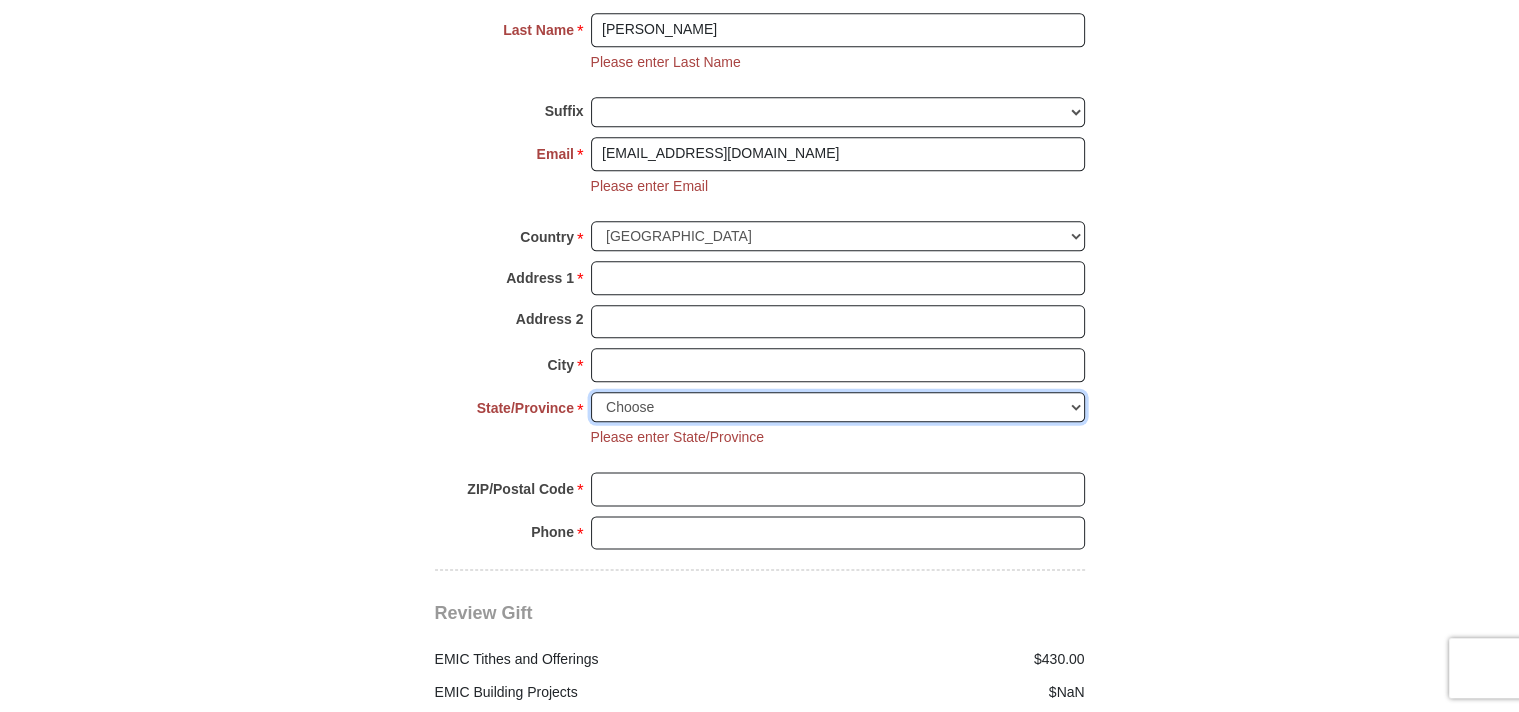 scroll, scrollTop: 2385, scrollLeft: 0, axis: vertical 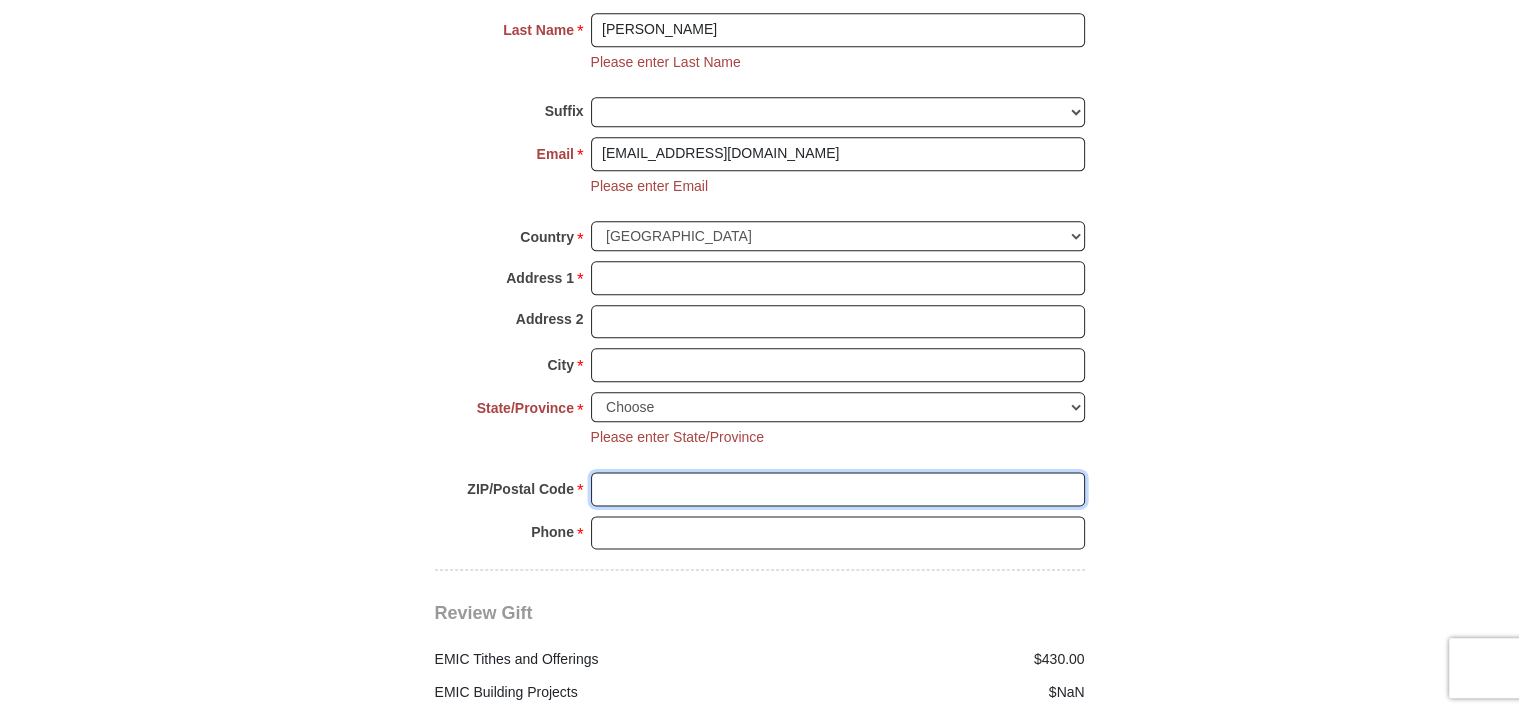 click on "ZIP/Postal Code
*" at bounding box center (838, 489) 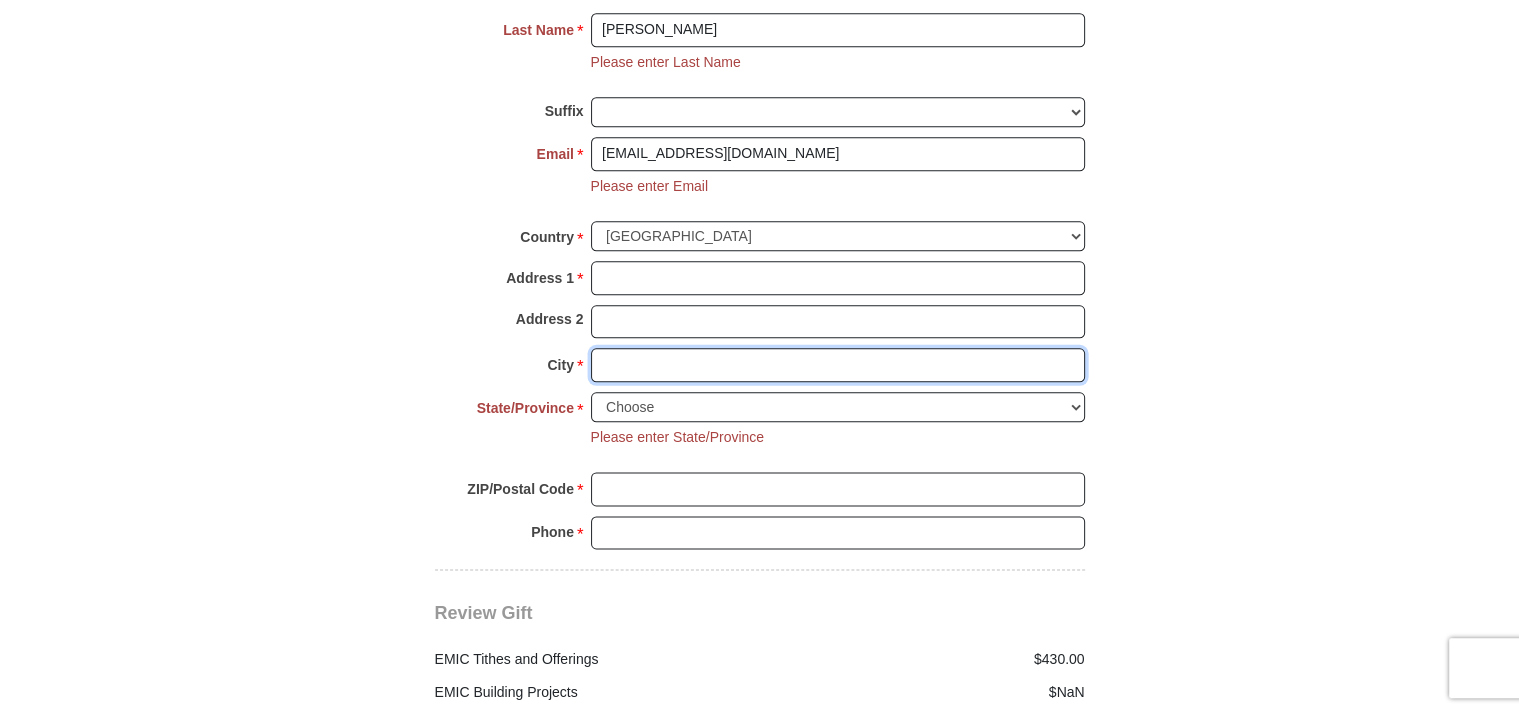 click on "City
*" at bounding box center [838, 365] 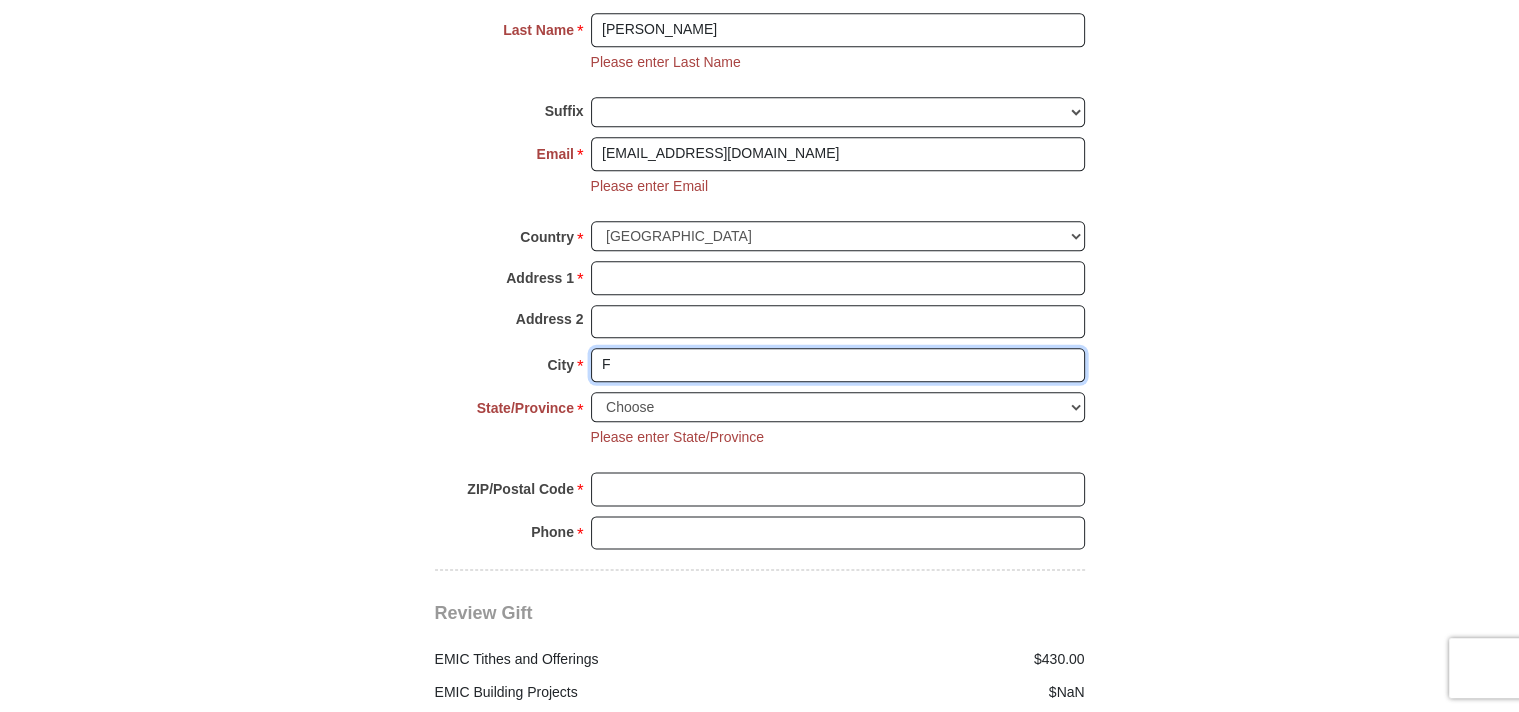 type on "F" 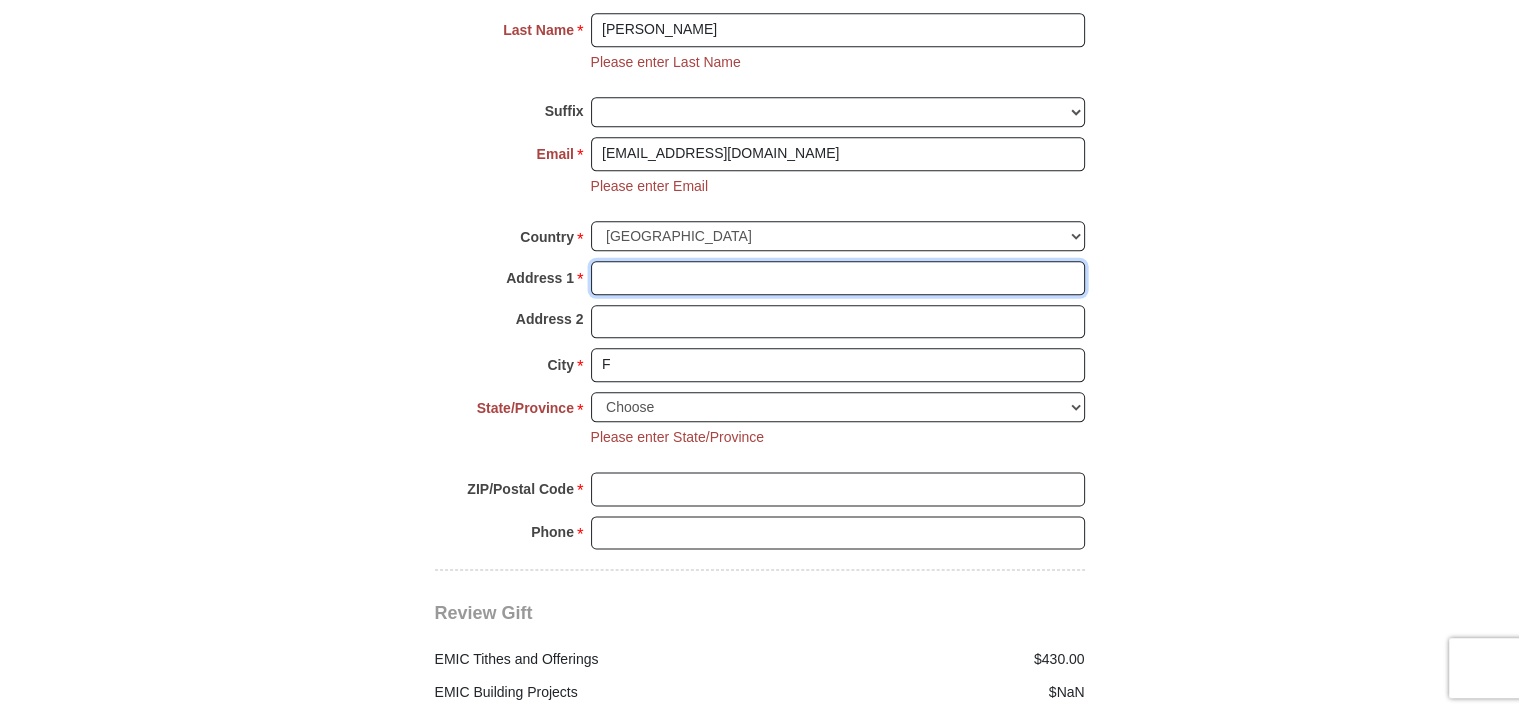 type on "412 SANDY CREEK DR" 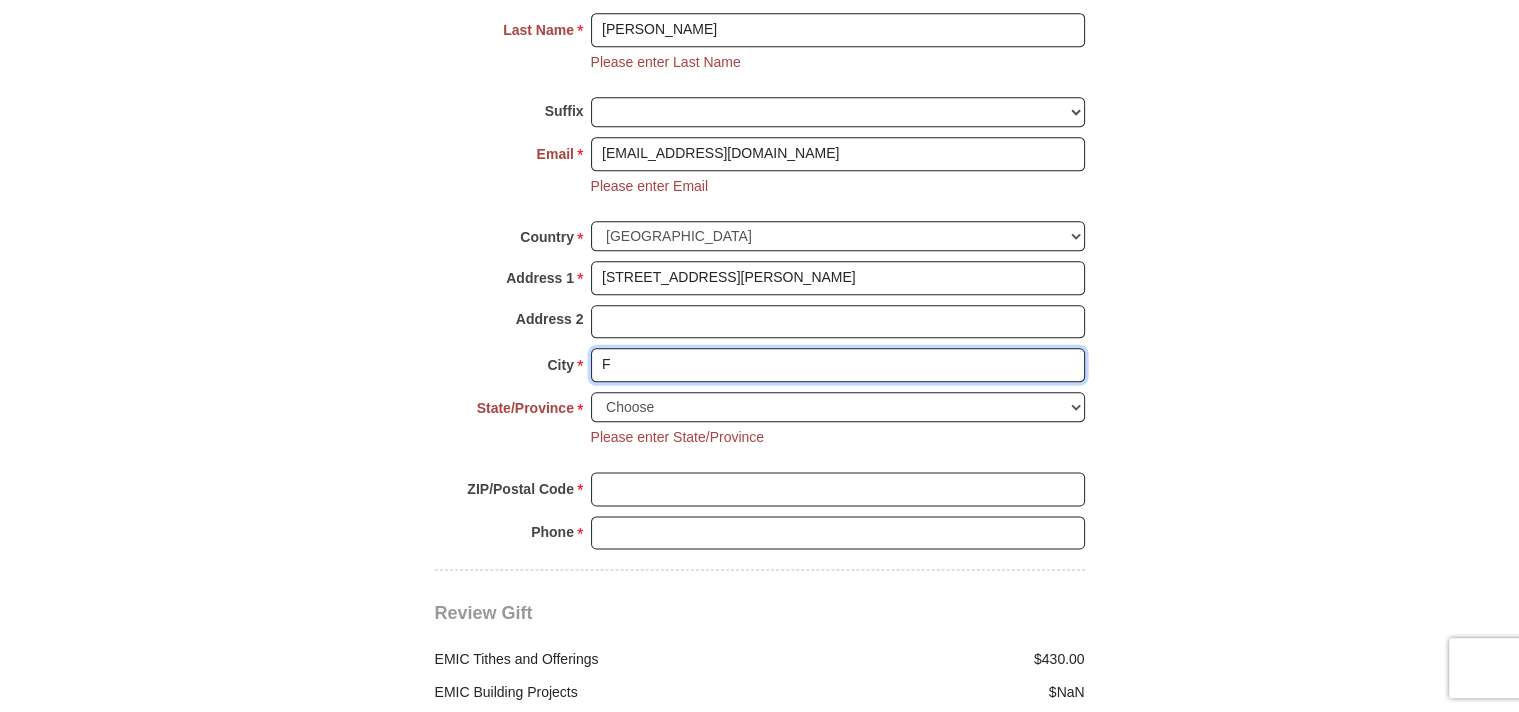 type on "FORT WORTH" 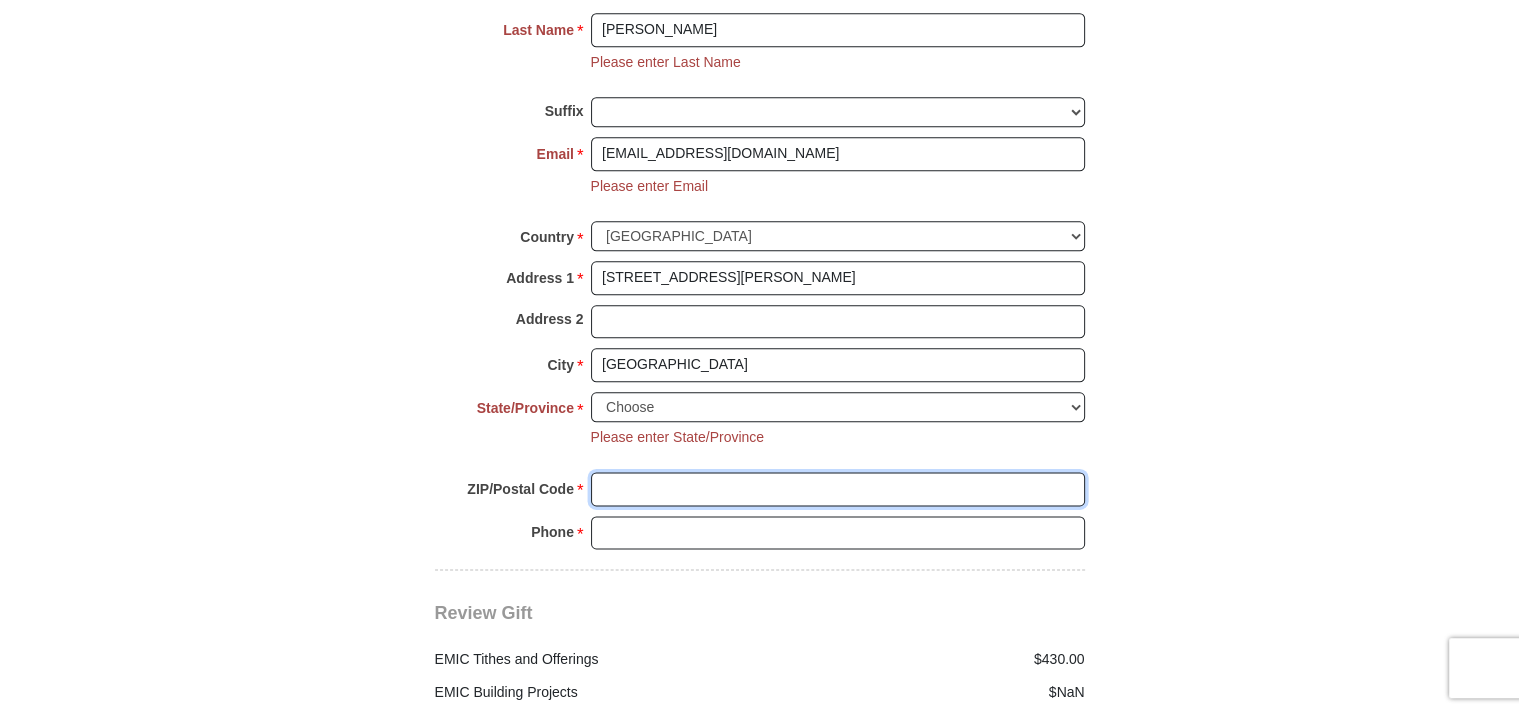 type on "76131" 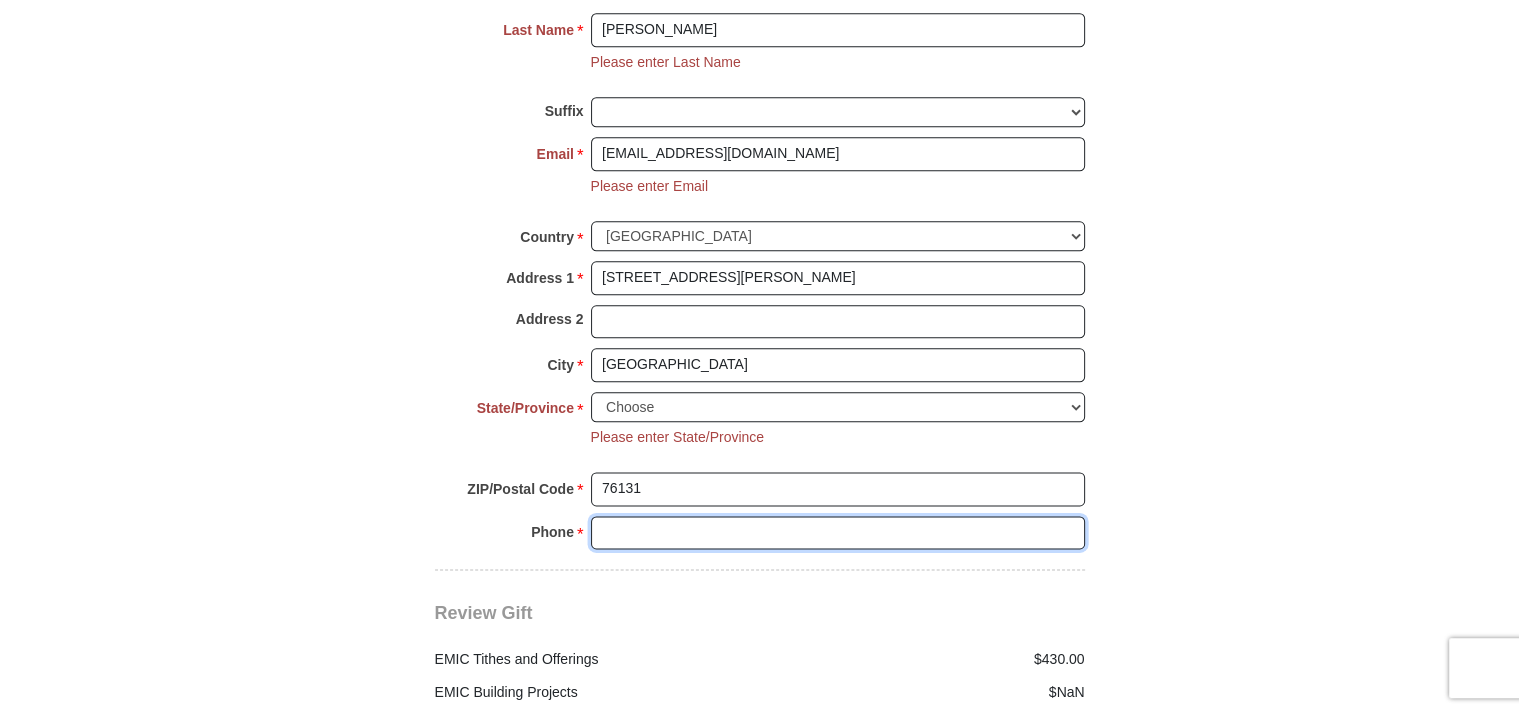 type on "2146900070" 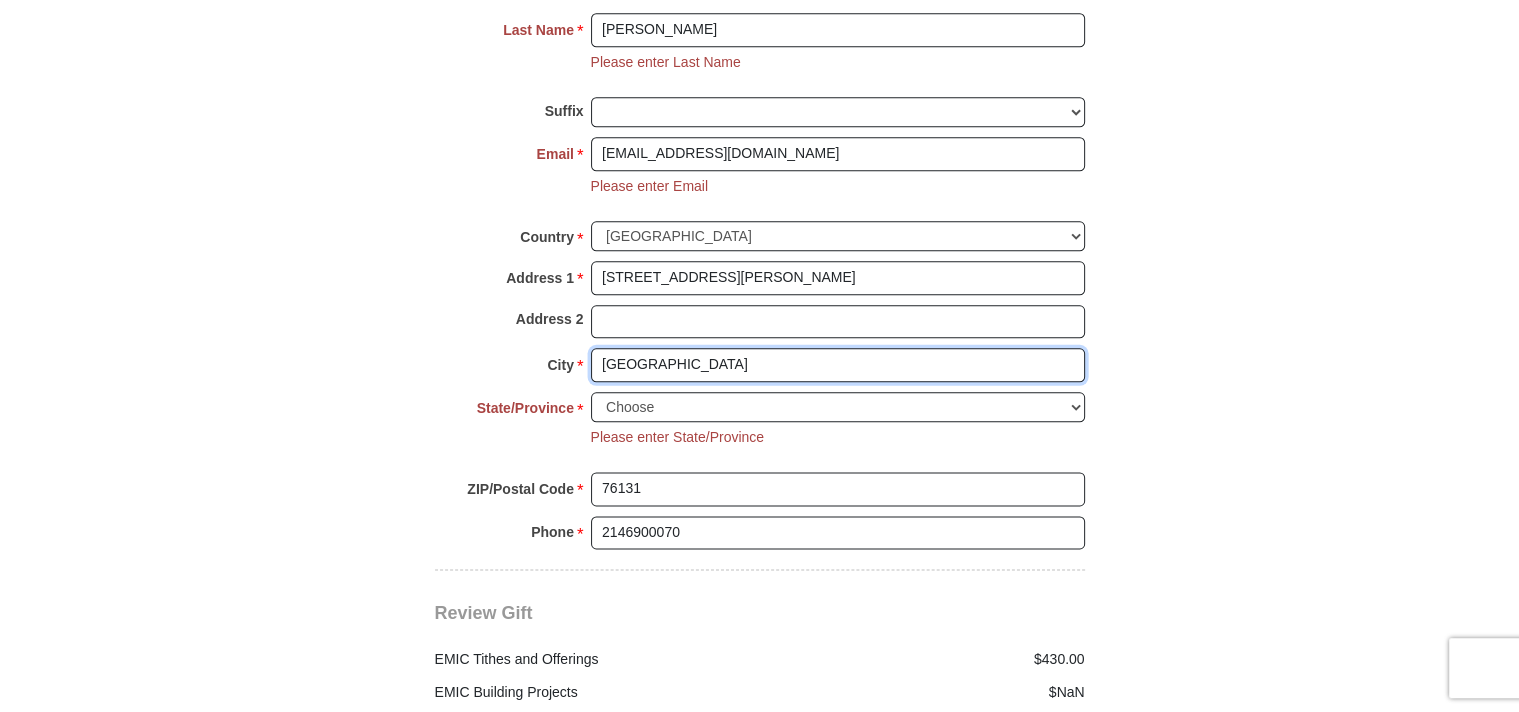 type 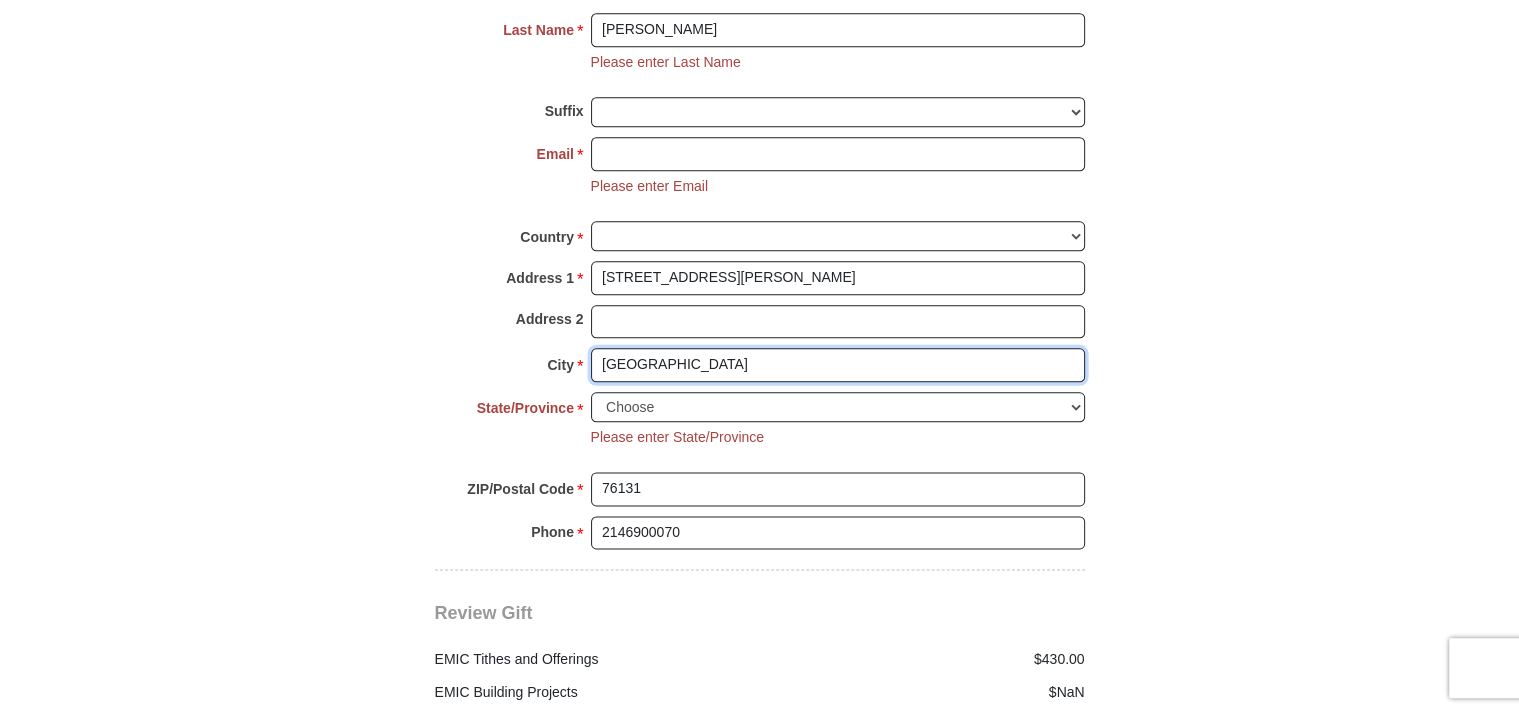 select 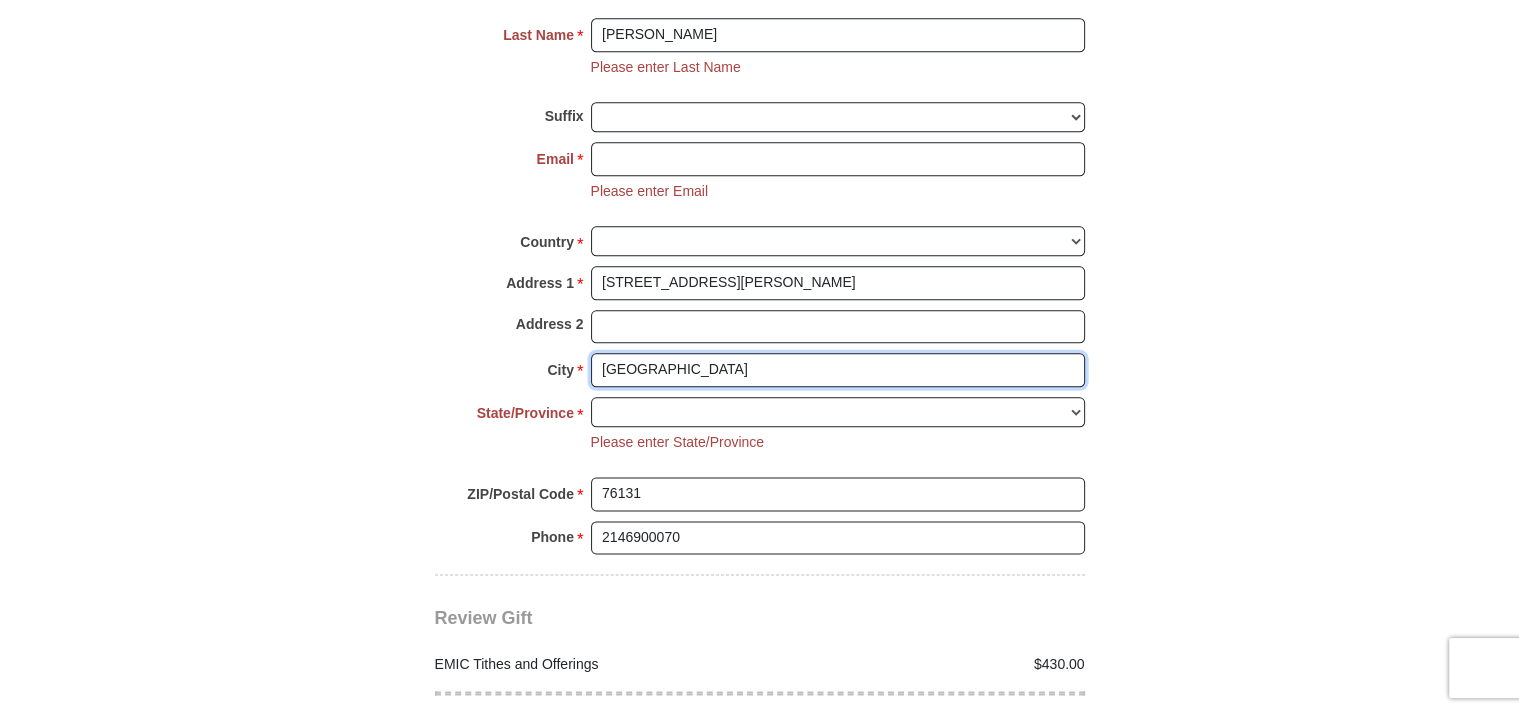 scroll, scrollTop: 2378, scrollLeft: 0, axis: vertical 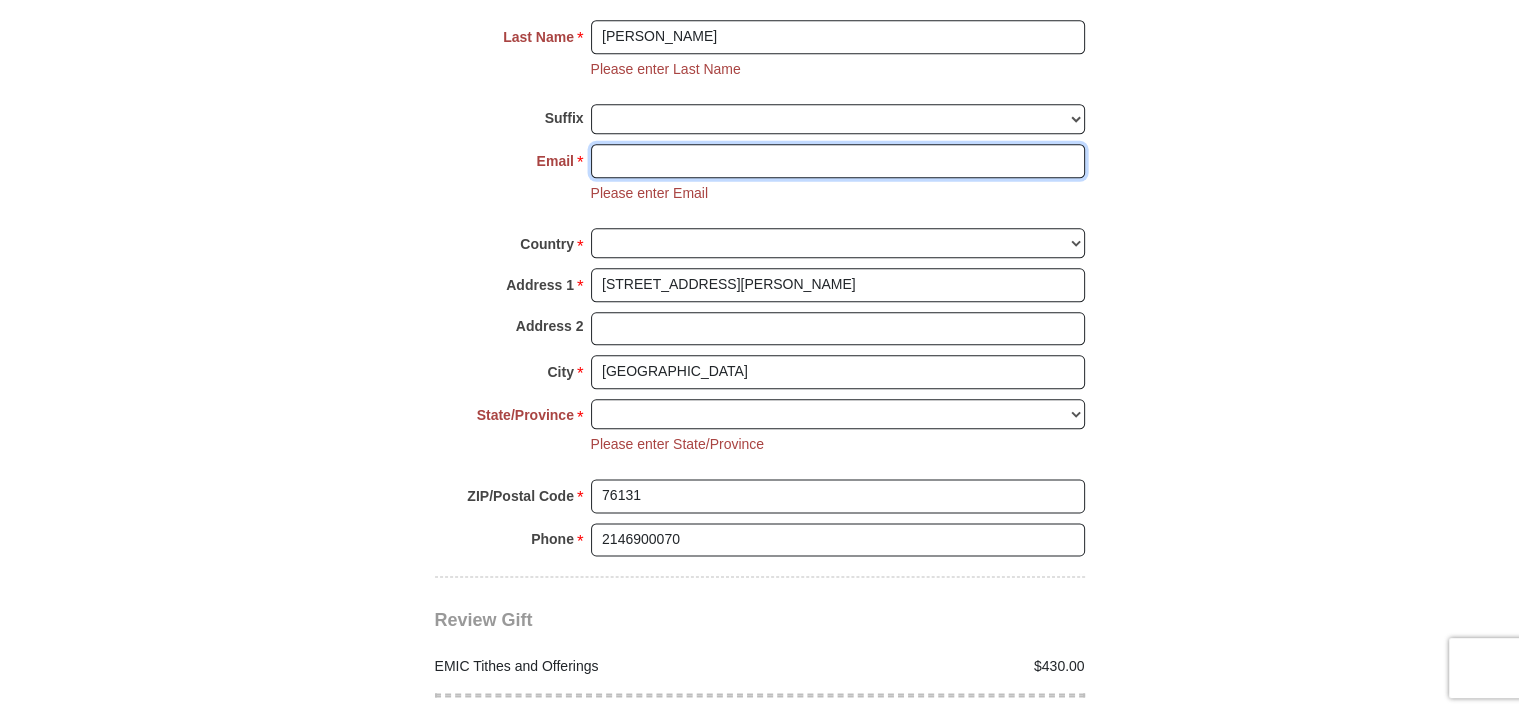 click on "Email
*" at bounding box center (838, 161) 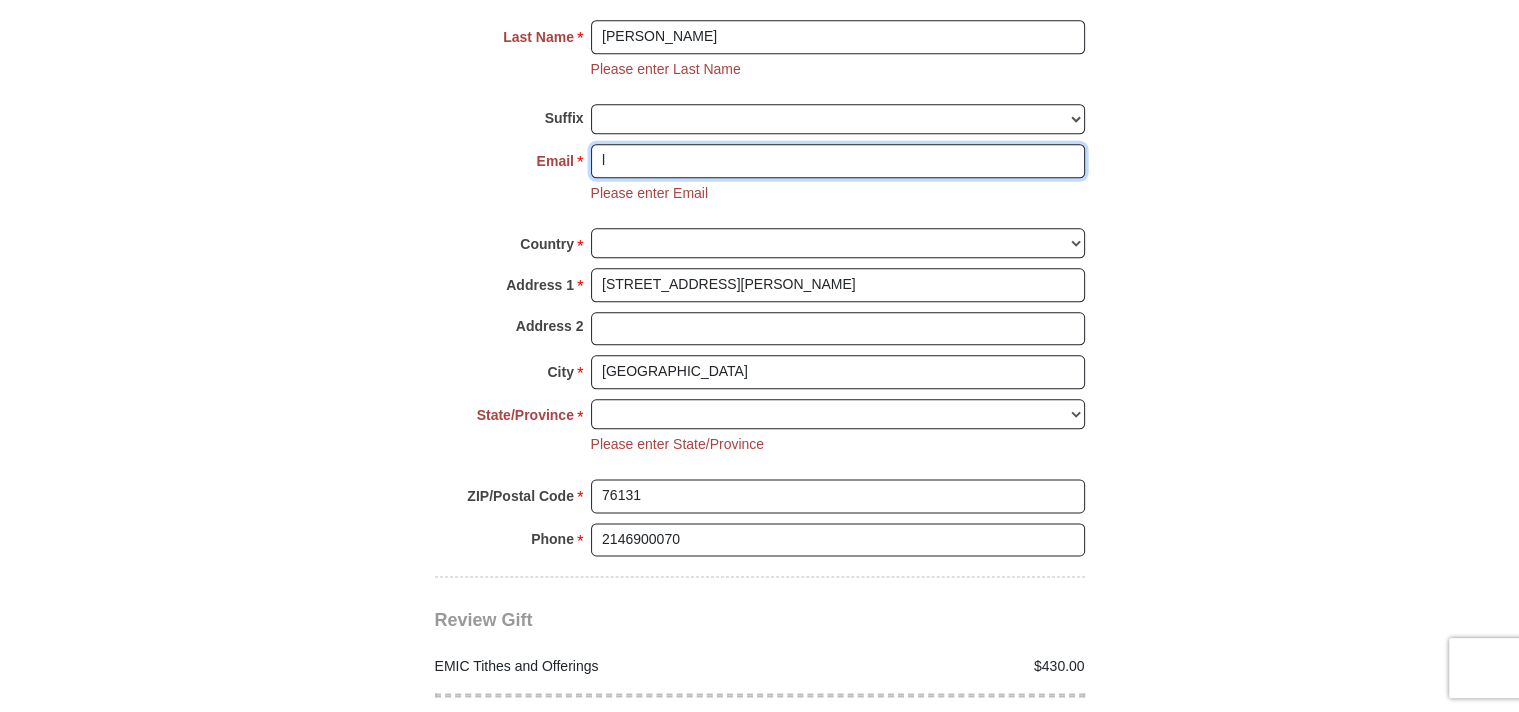 type on "l" 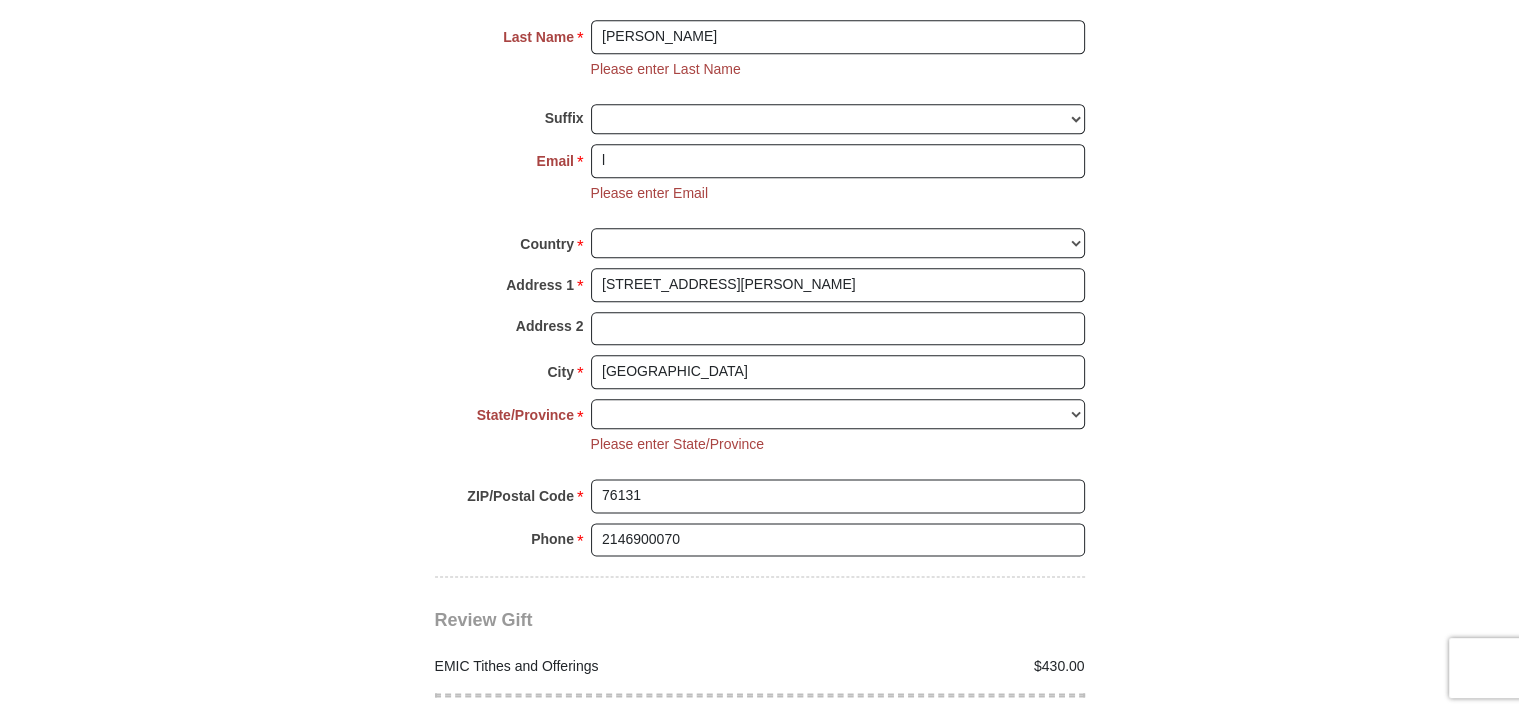 type on "412 SANDY CREEK D" 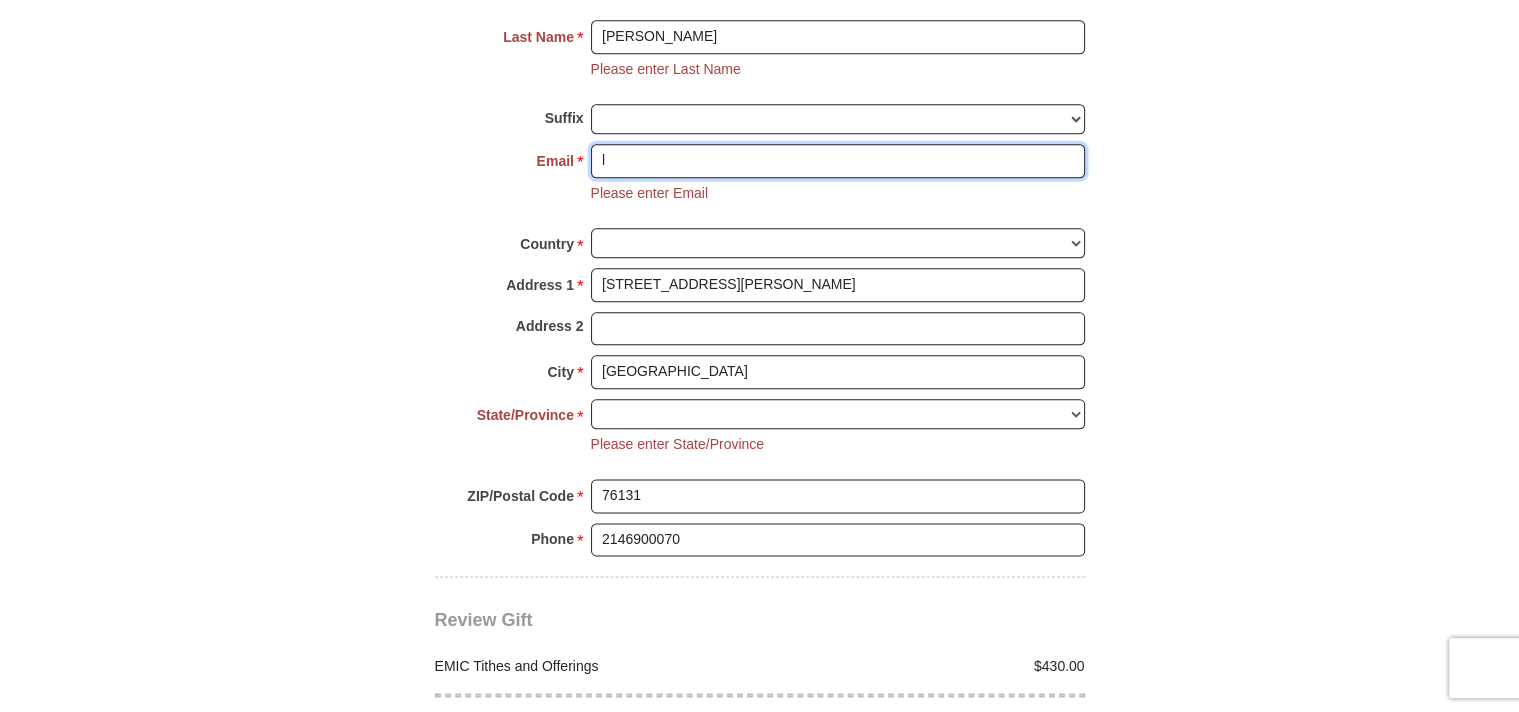 type on "LELANDPBENNETT@GMAIL.COM" 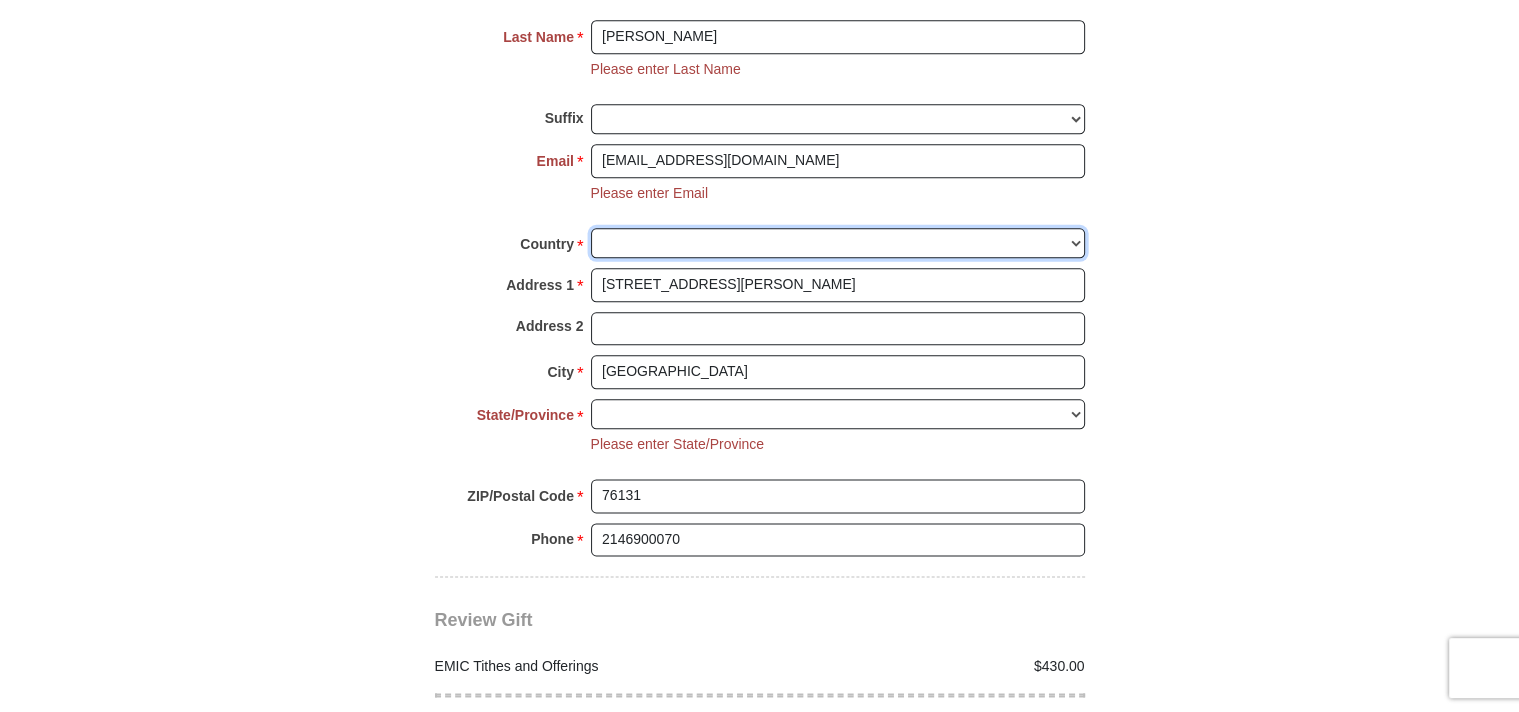 select on "US" 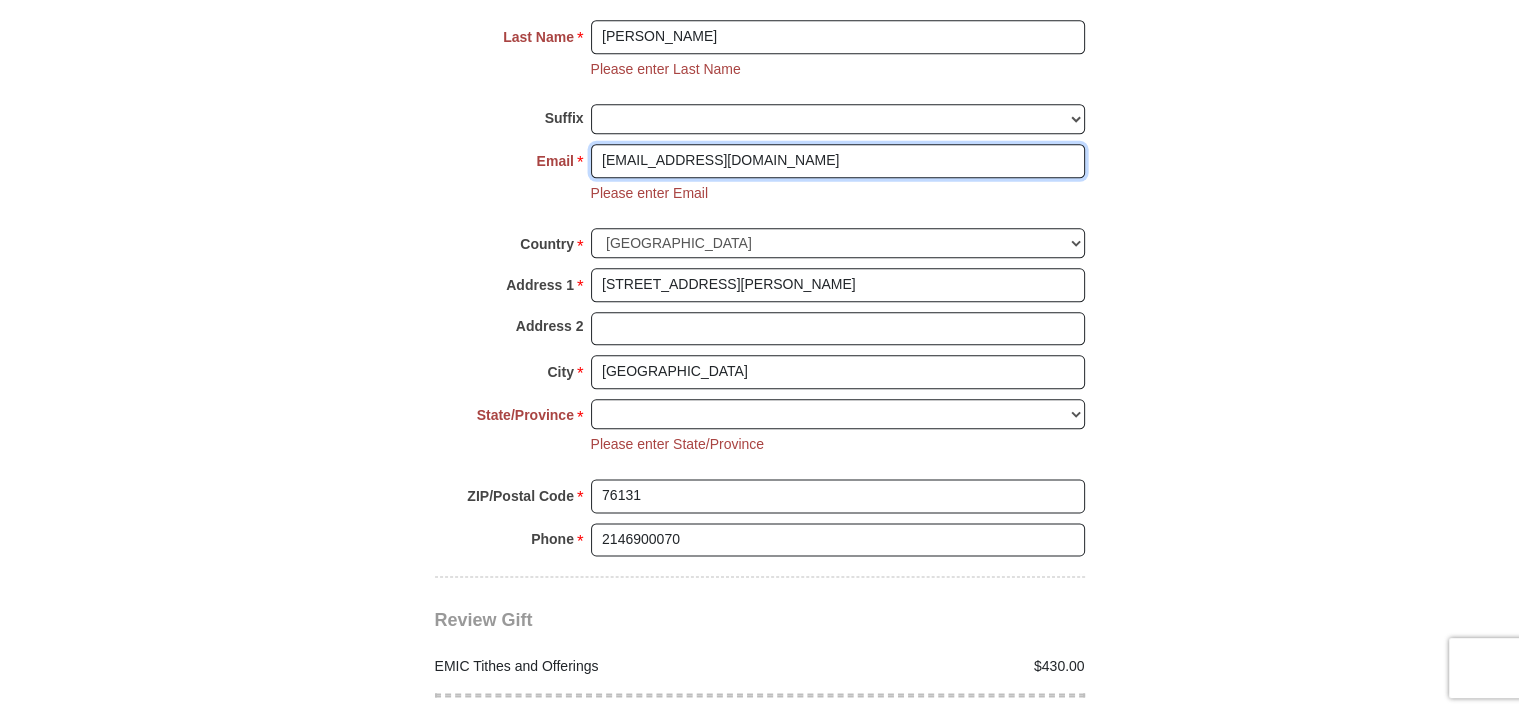 type 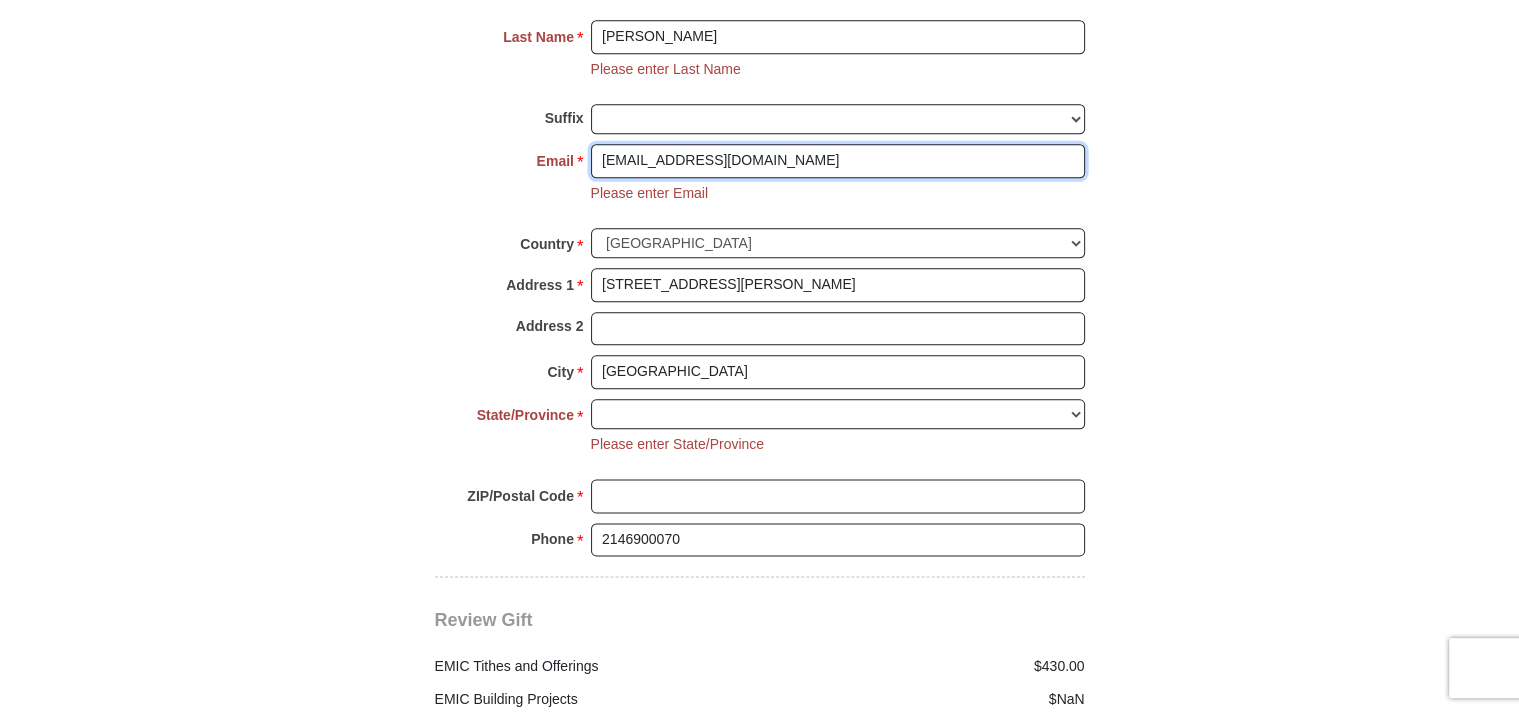 type on "412 SANDY CREEK D" 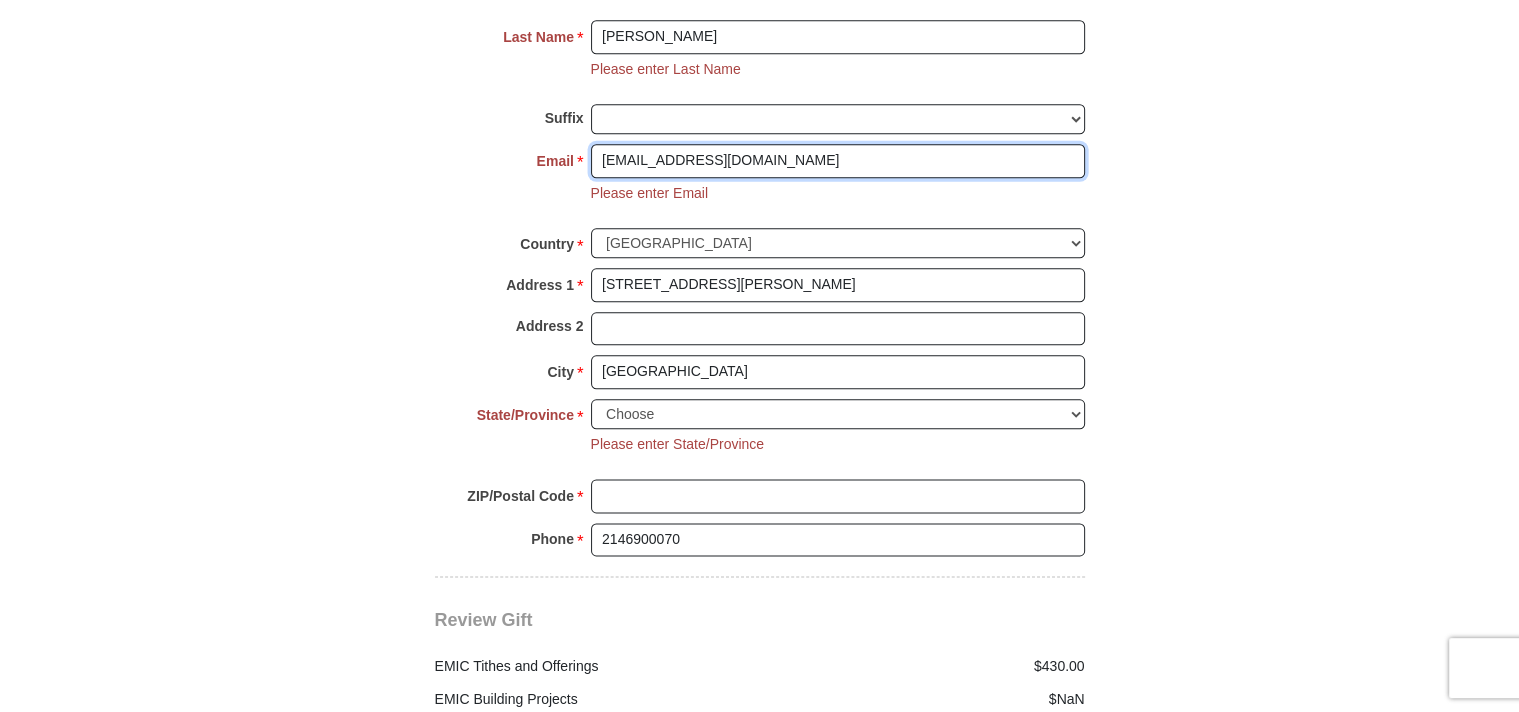 type 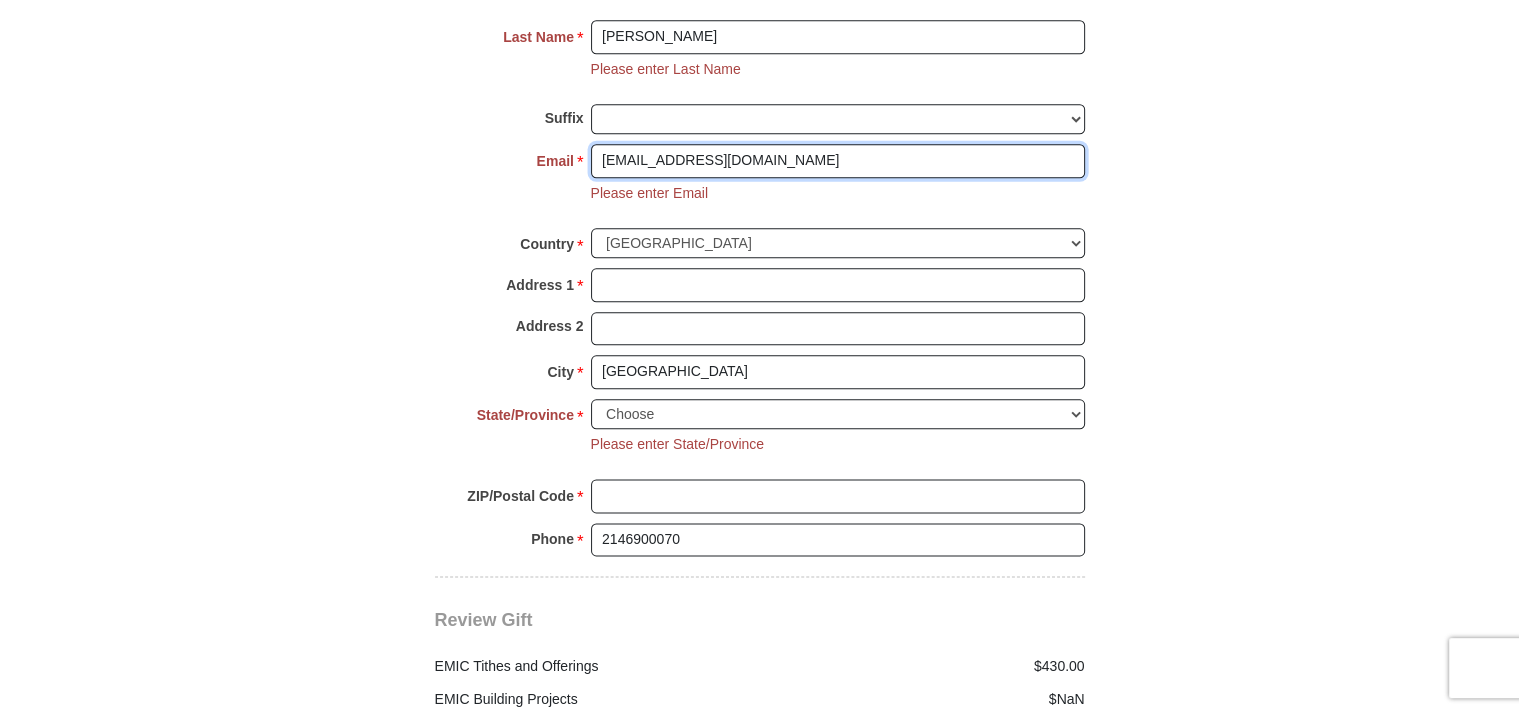 type 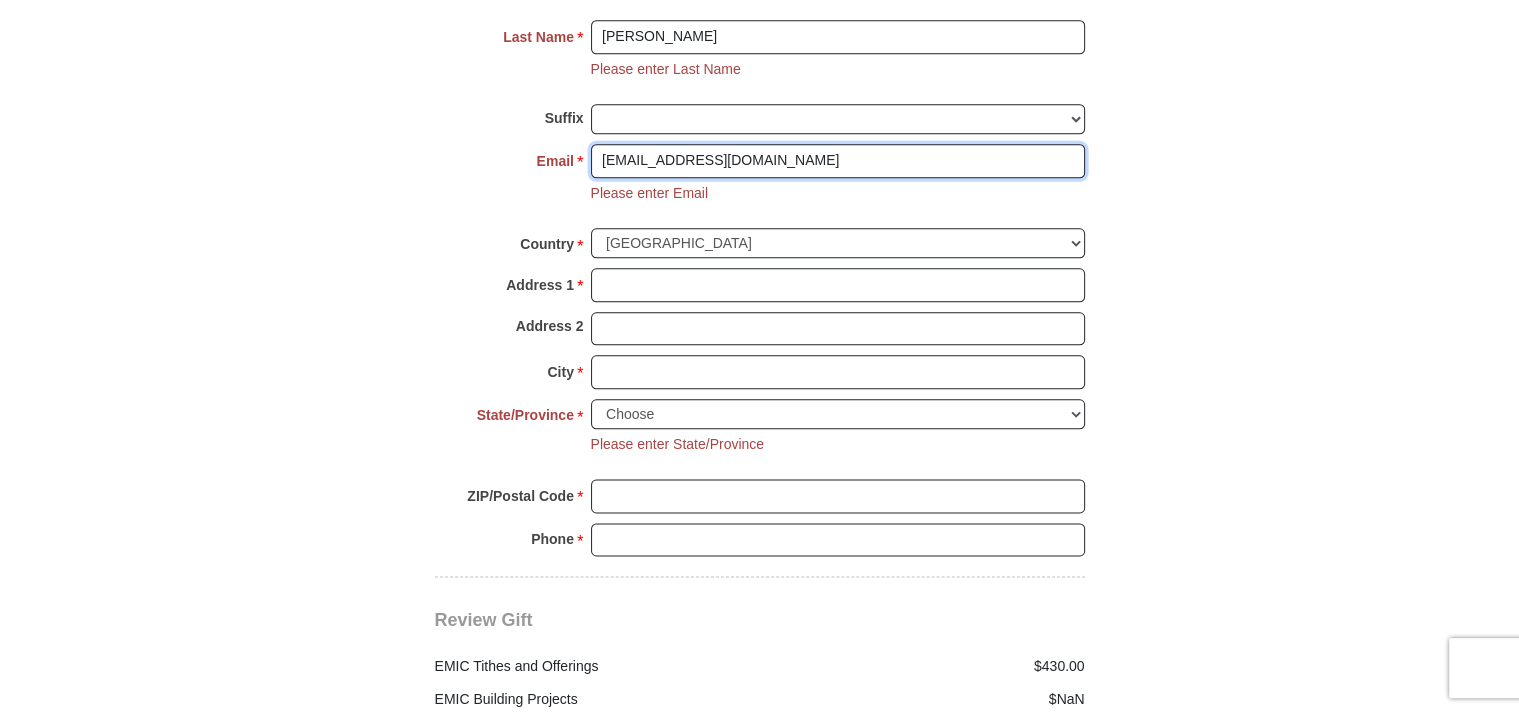 type on "412 SANDY CREEK D" 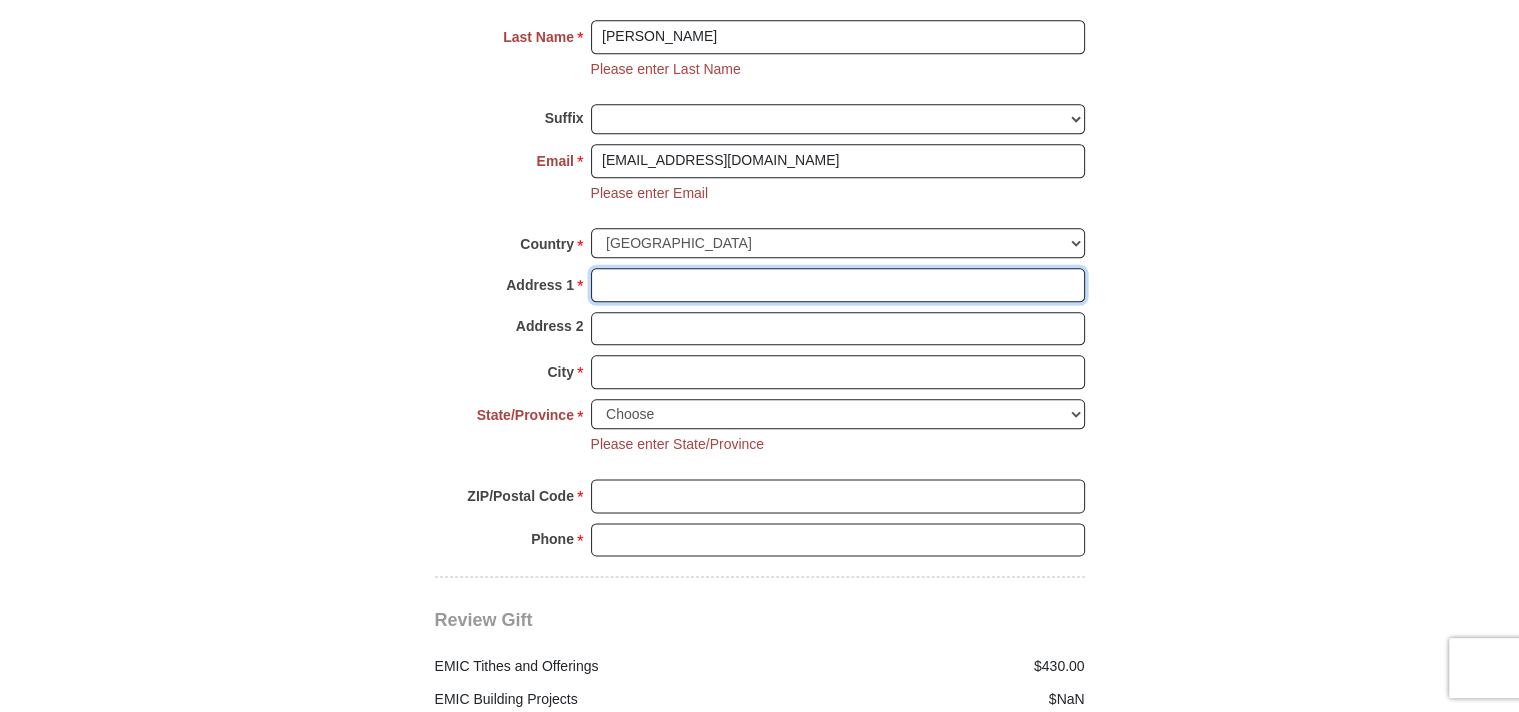 click on "Address 1
*" at bounding box center (838, 285) 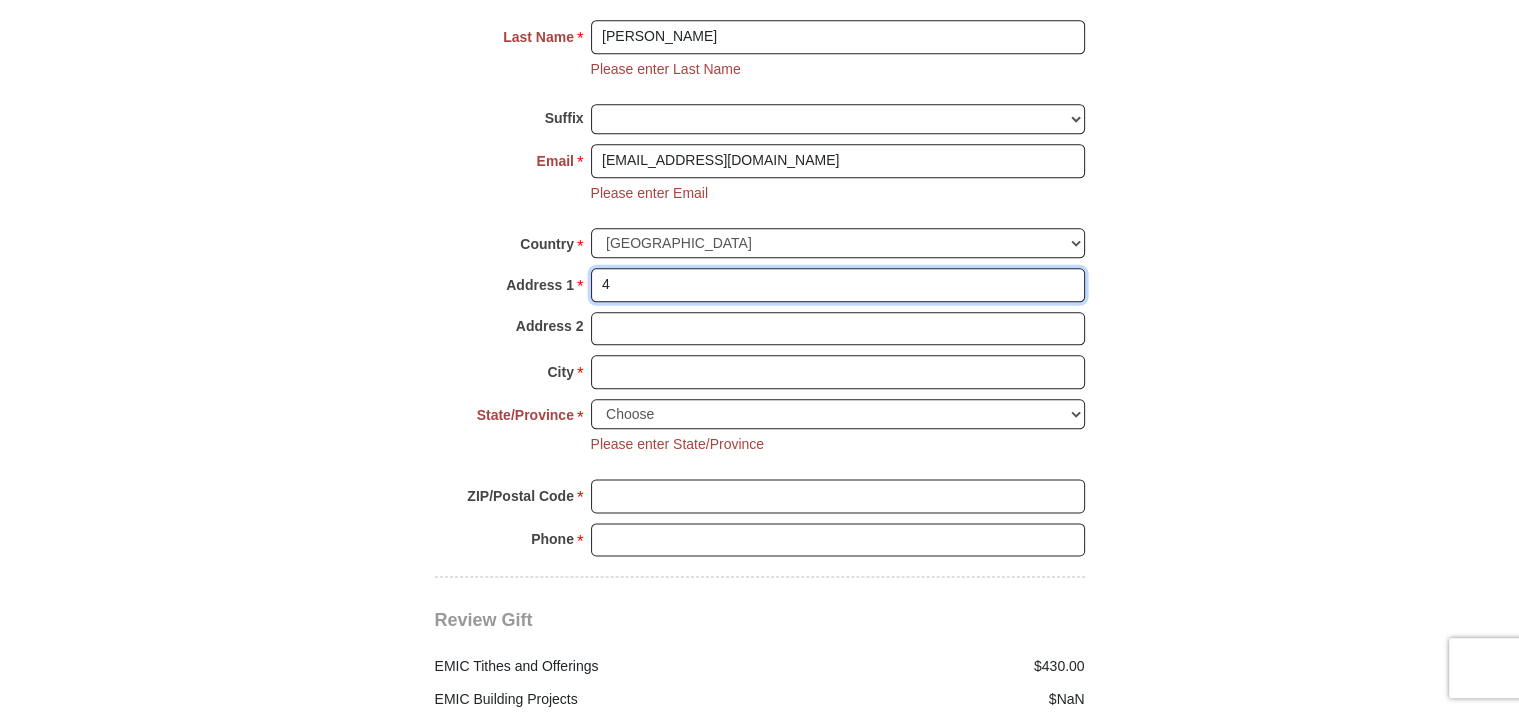 type on "412 SANDY CREEK DR" 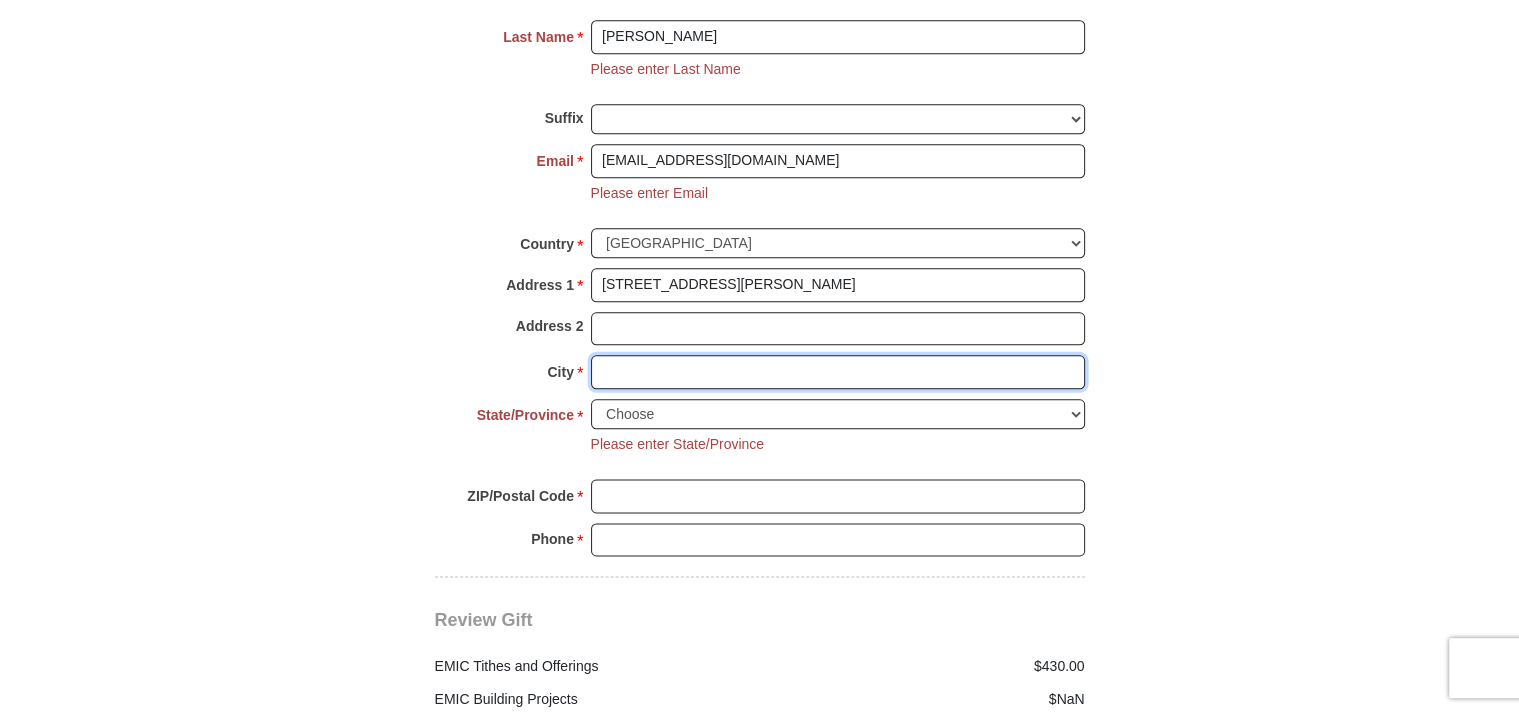 type on "FORT WORTH" 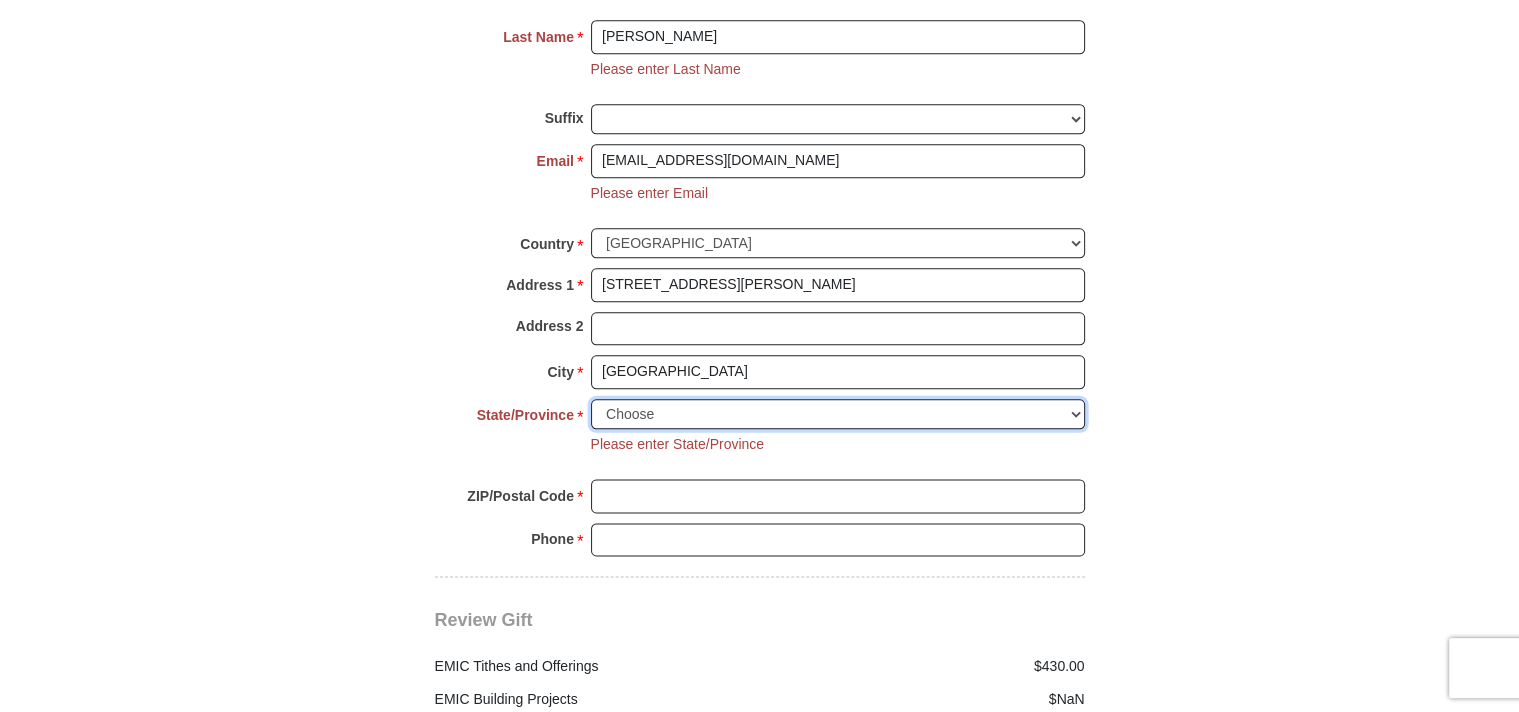 select on "TX" 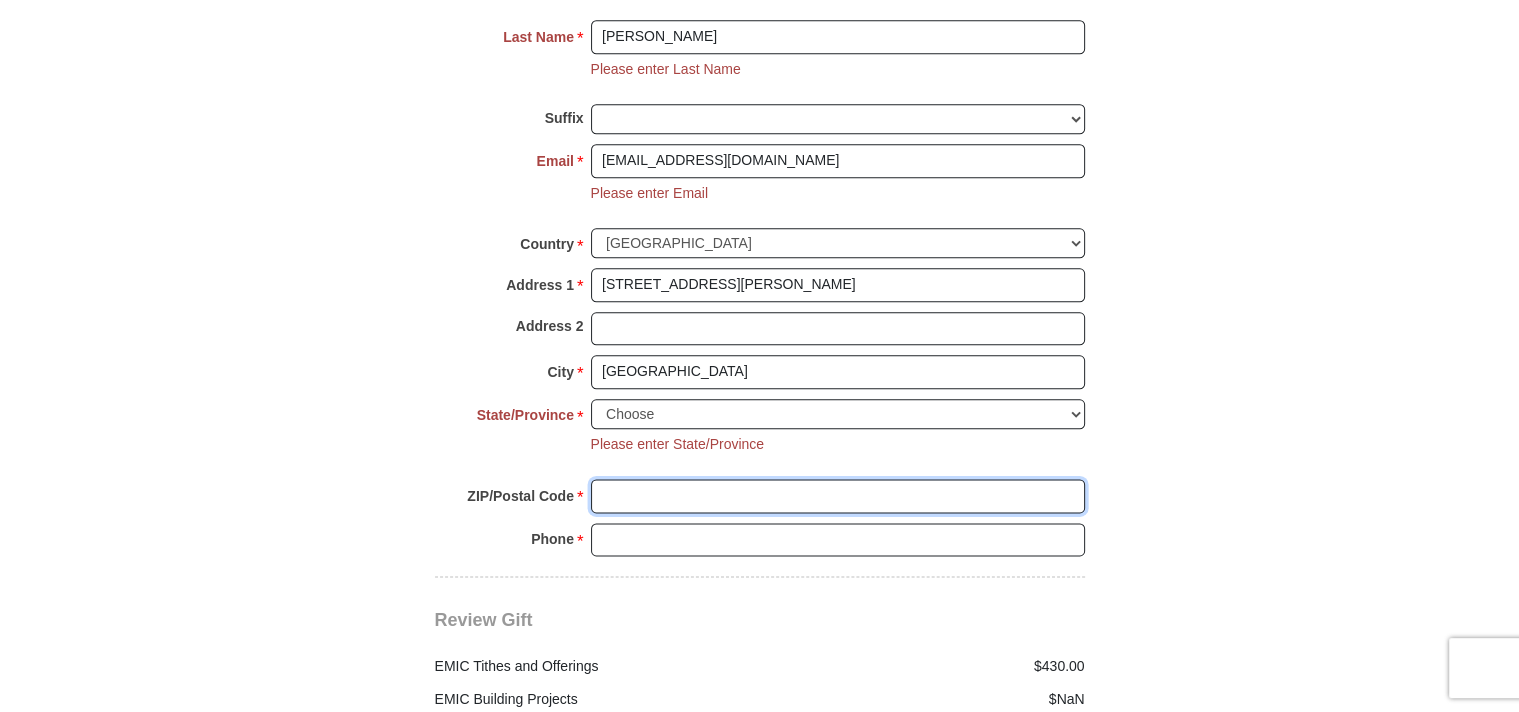 type on "76131" 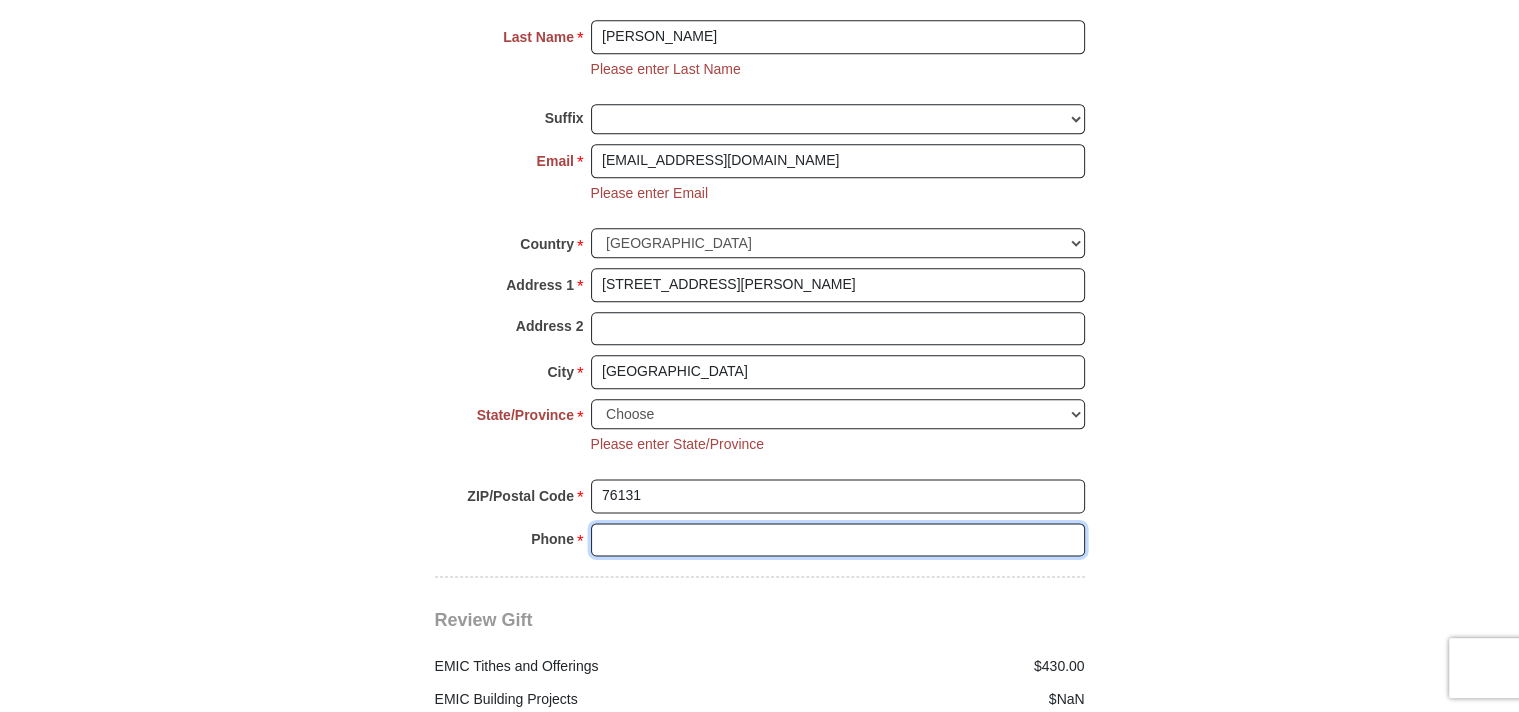 type on "2146900070" 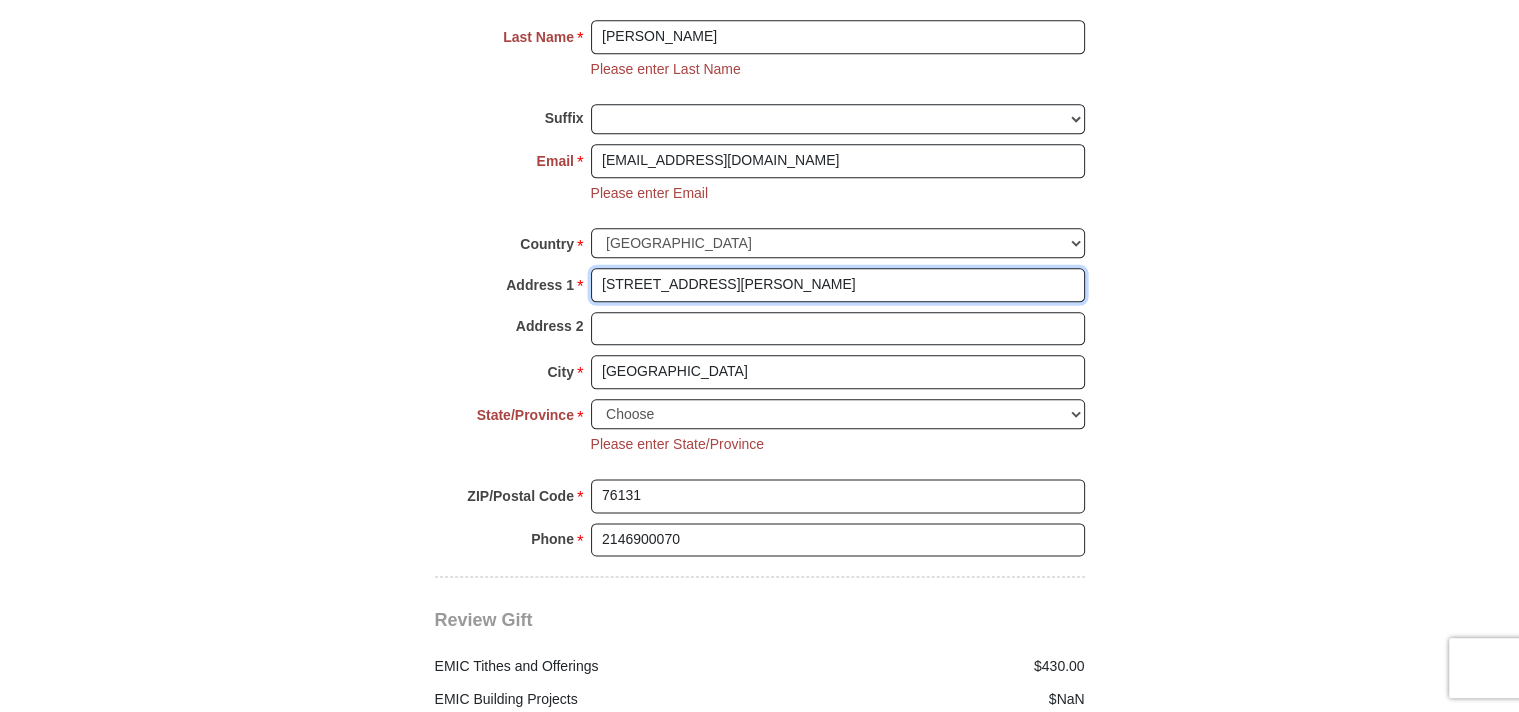 type 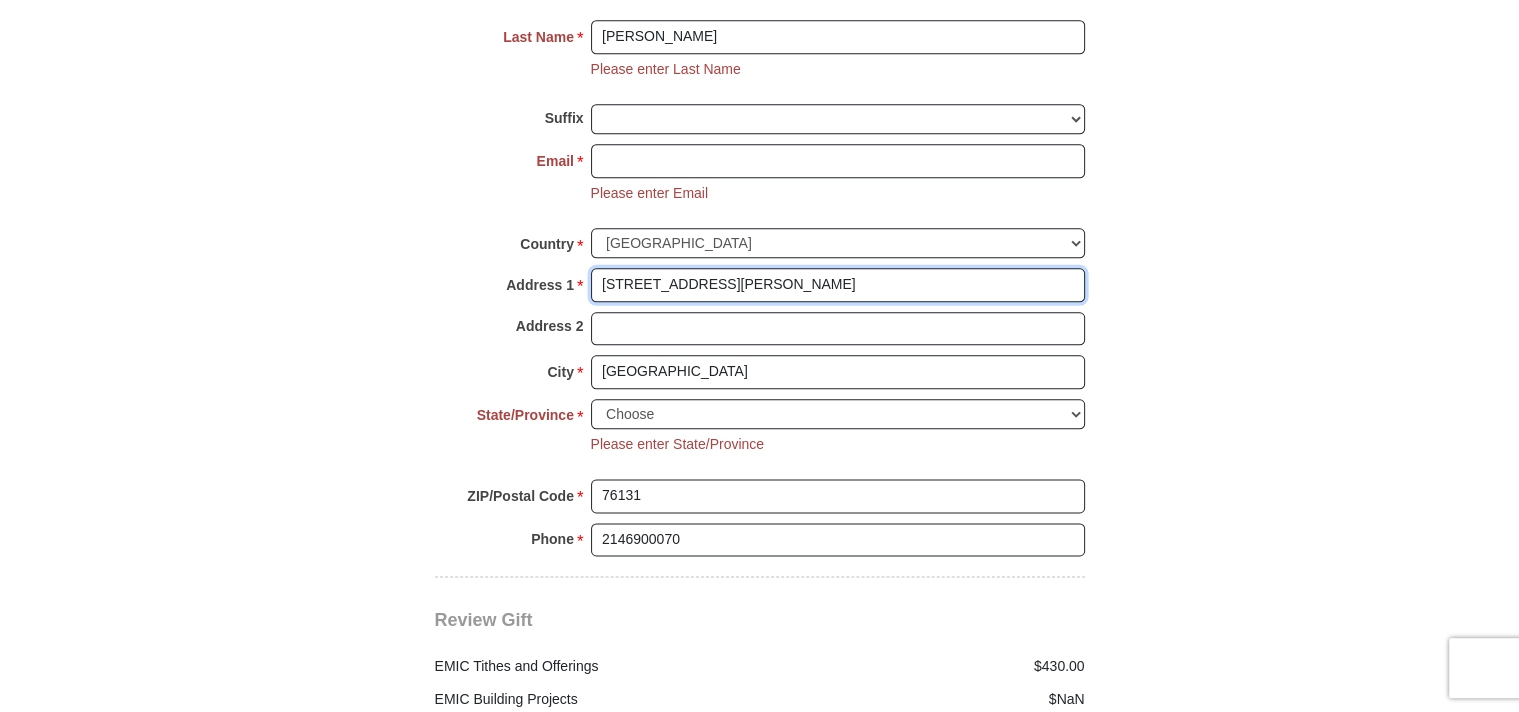 select 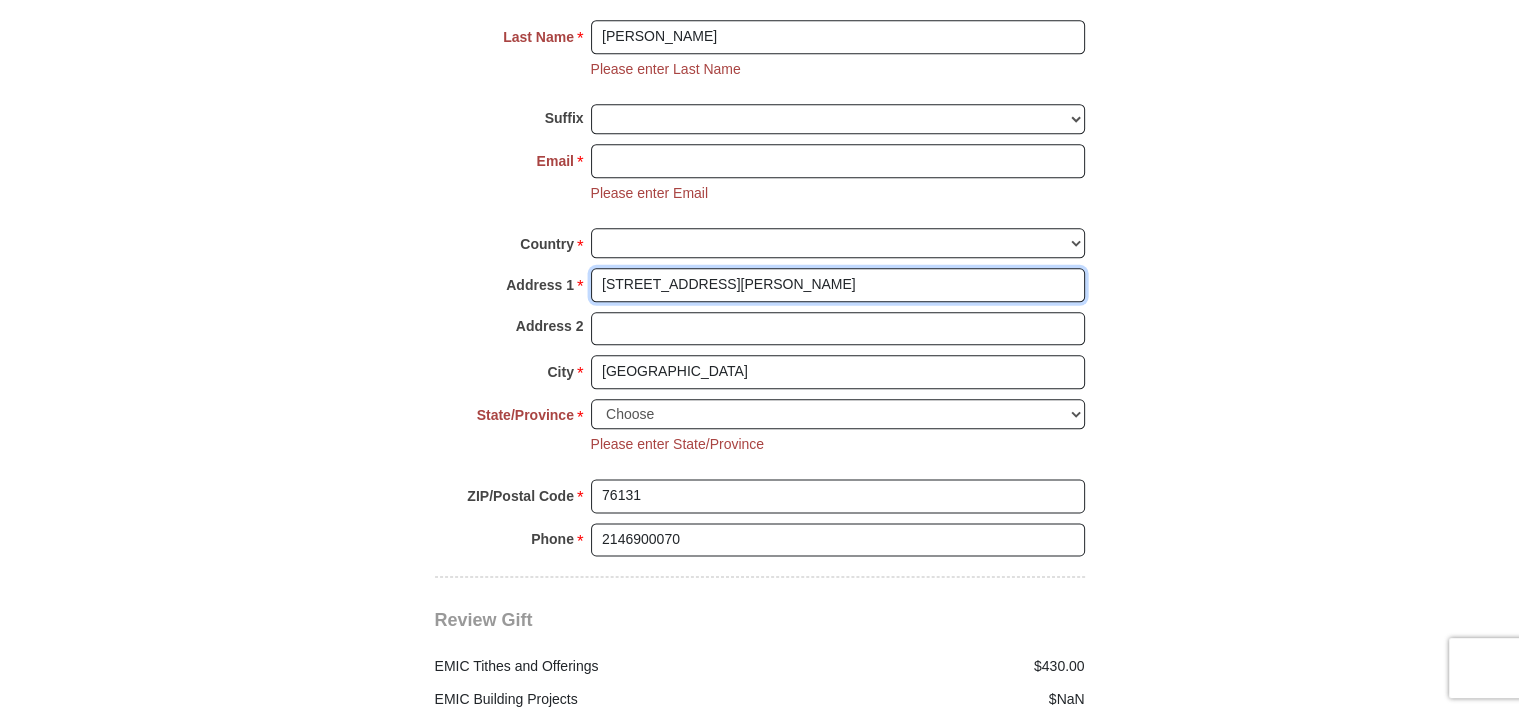 select 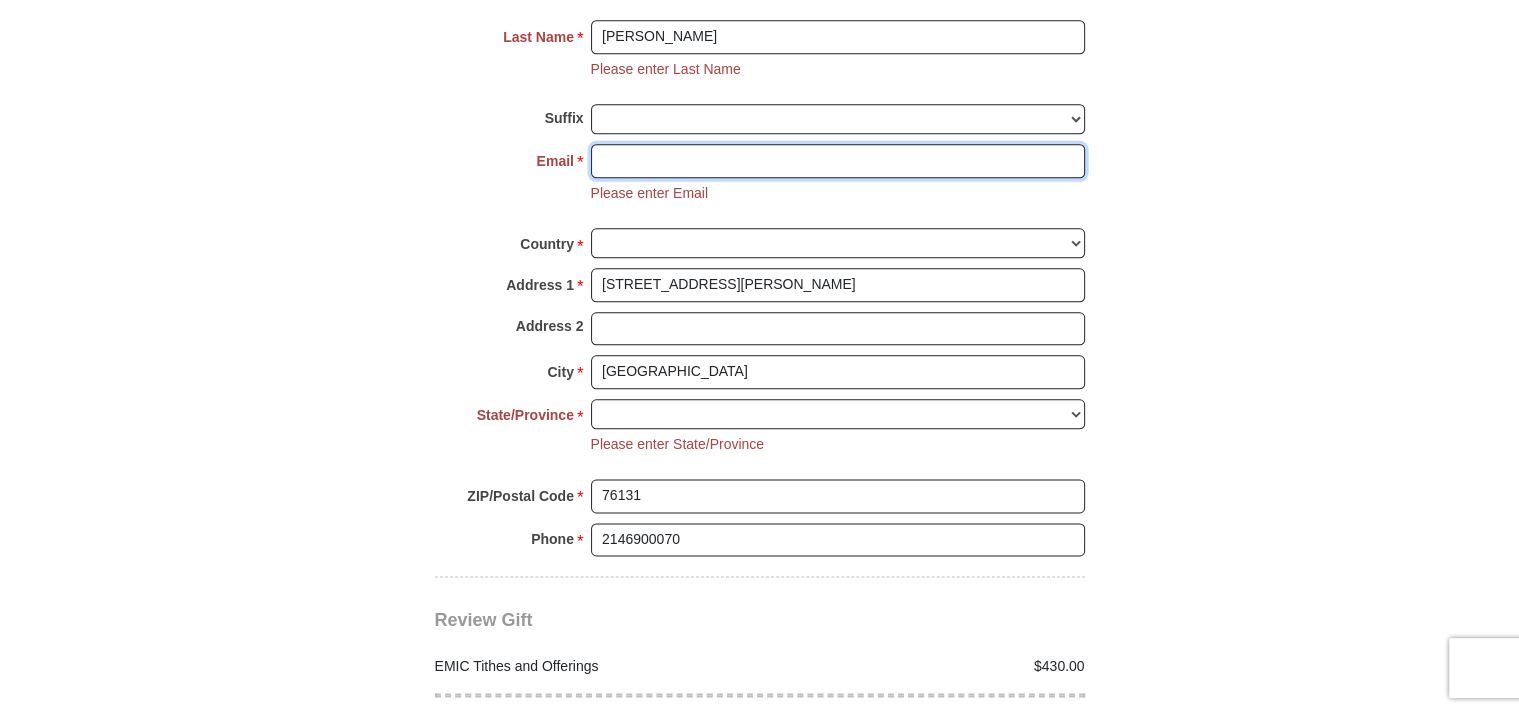 click on "Email
*" at bounding box center (838, 161) 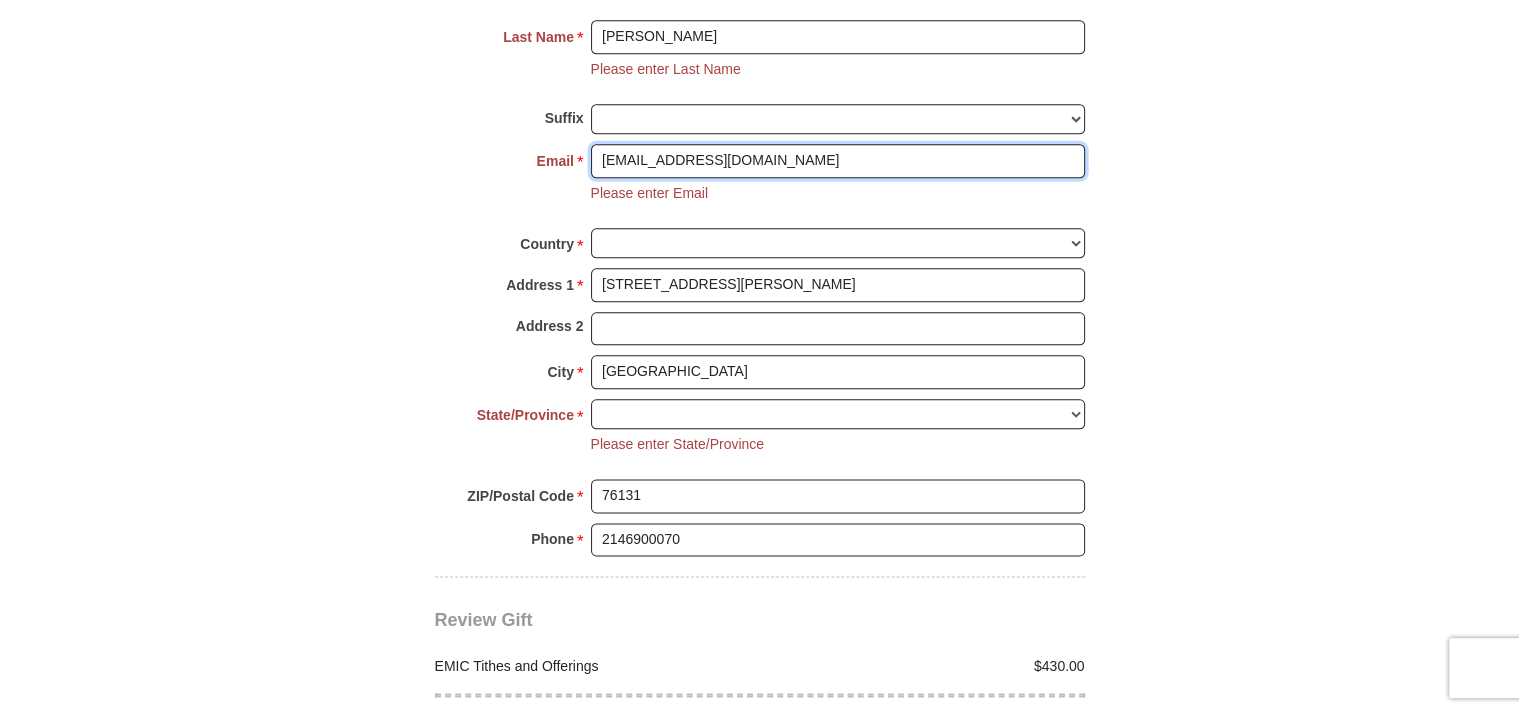 type on "lelandpbennett@gmail.com" 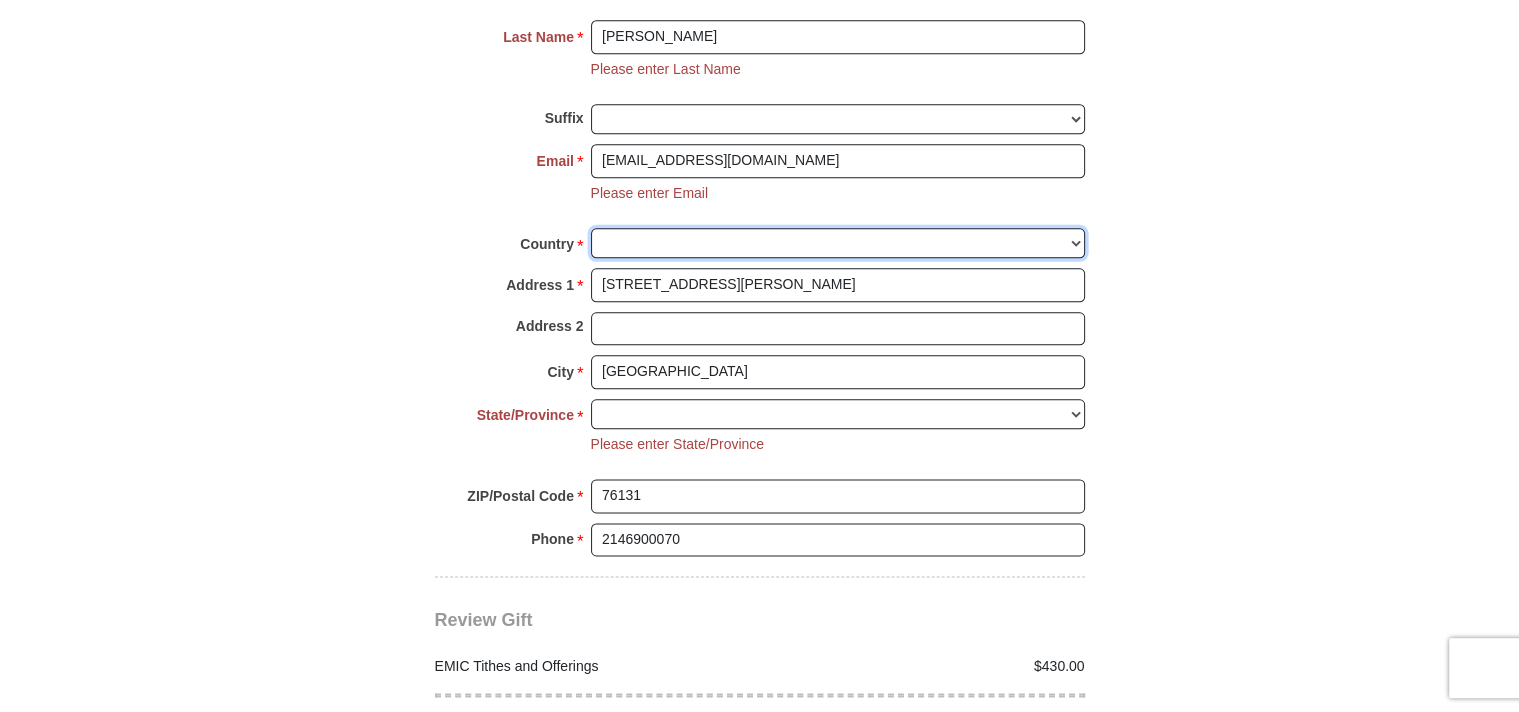click on "United States of America Canada Antigua and Barbuda Argentina Armenia Aruba Australia Austria Azerbaijan Bahamas Bangladesh Barbados Belarus Belgium Belize Bermuda Bolivia Bosnia and Herzegovina Brazil Bulgaria Cayman Islands Chile China Colombia Costa Rica Croatia Cuba Cyprus Czech Republic Denmark Dominican Republic Ecuador Egypt Estonia Finland France Germany Gibraltar Greece Grenada Guatemala Guyana Hong Kong Hungary Iceland India Indonesia Ireland Israel Italy Jamaica Japan Jordan Kazakhstan Kenya Kuwait Malaysia Mexico Mozambique New Zealand Nigeria Norway Oman Pakistan Paraguay Peoples Democratic Republic of Korea Peru Poland Portugal Puerto Rico Qatar Republic of Georgia Republic of South Korea Romania Russia Saint Vincent and the Grenadines Saudi Arabia Singapore Slovakia Slovenia South Africa Spain Sri Lanka Sweden Switzerland Taiwan Thailand The Netherlands The Philippines Trinidad and Tobago Turkey Ukraine United Arab Emirates United Kingdom United States Minor Outlying Islands Uruguay Uzbekistan" at bounding box center [838, 243] 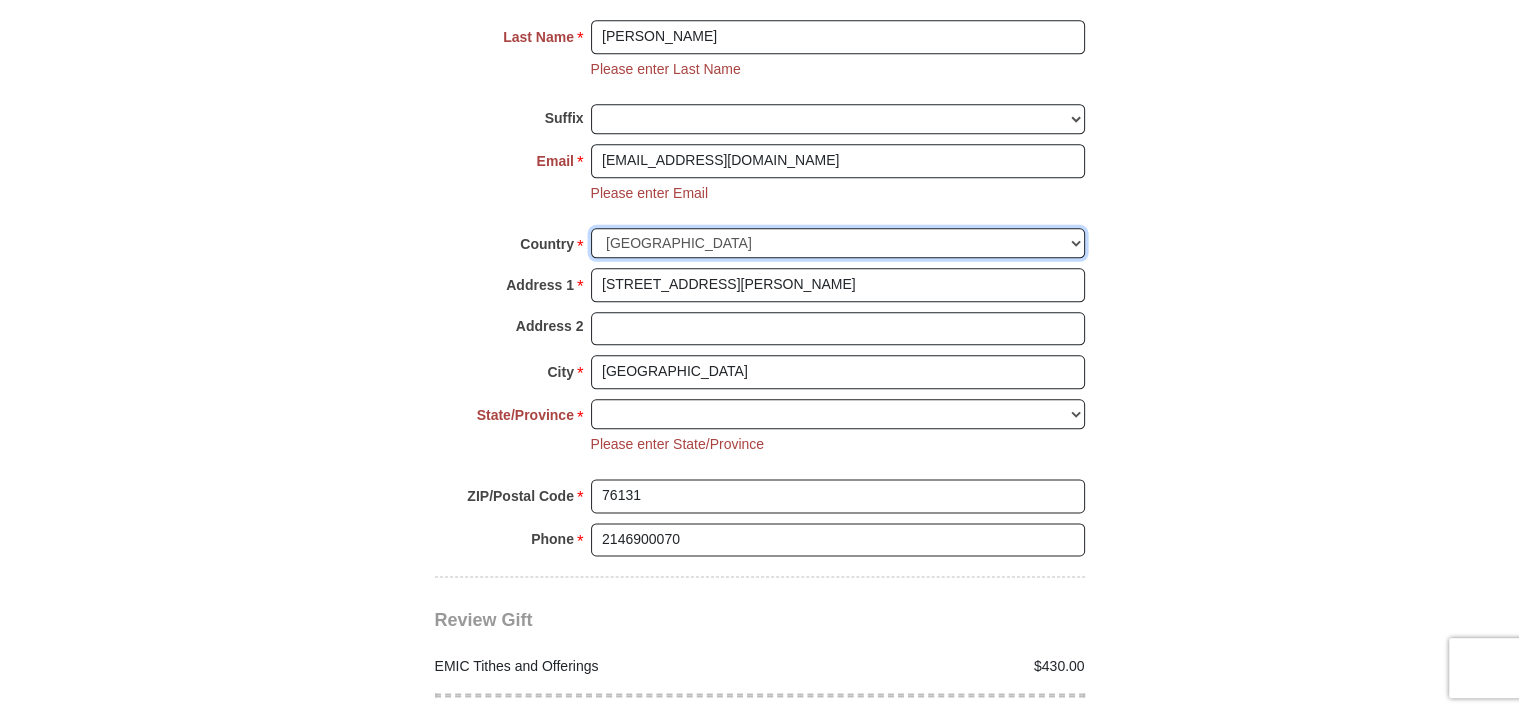 click on "United States of America" at bounding box center (0, 0) 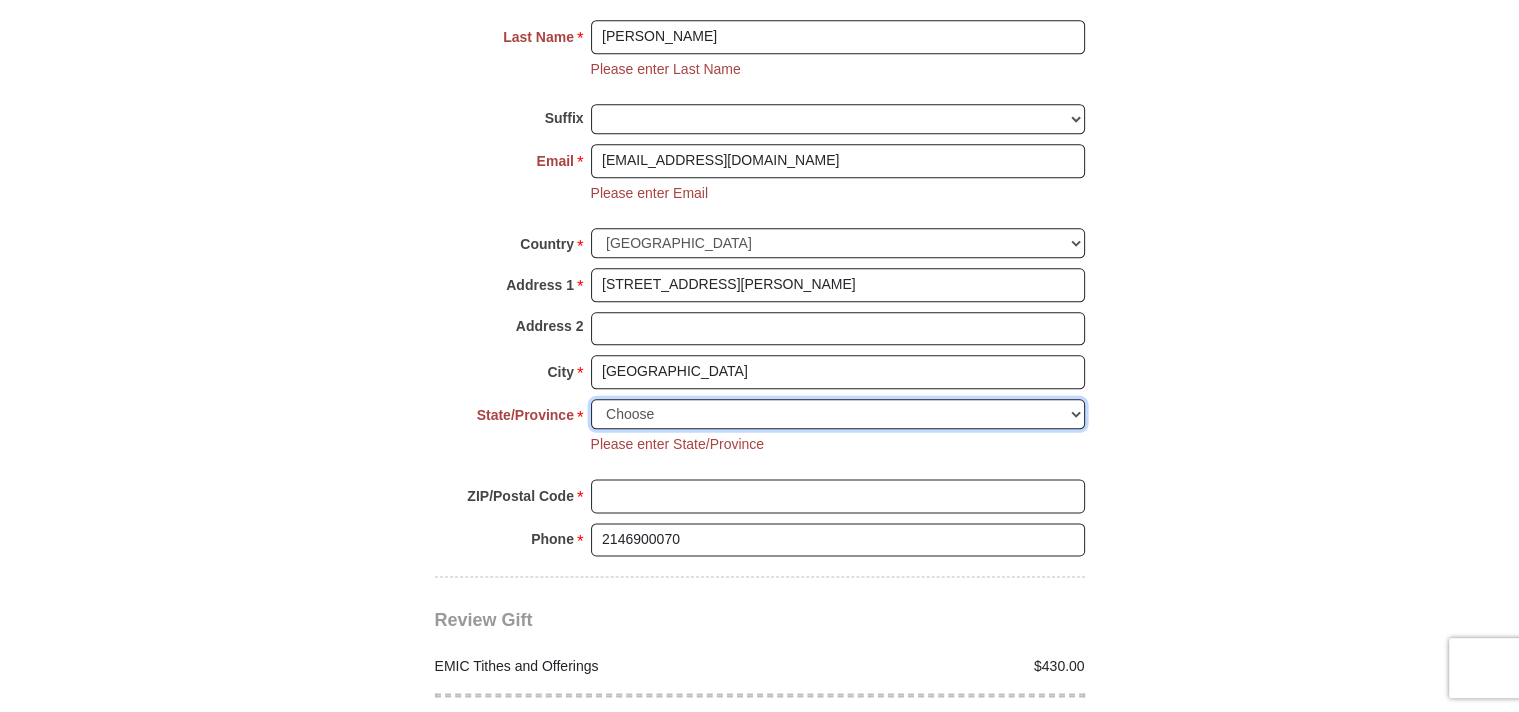 click on "Choose Alabama Alaska American Samoa Arizona Arkansas Armed Forces Americas Armed Forces Europe Armed Forces Pacific California Colorado Connecticut Delaware District of Columbia Federated States of Micronesia Florida Georgia Guam Hawaii Idaho Illinois Indiana Iowa Kansas Kentucky Louisiana Maine Marshall Islands Maryland Massachusetts Michigan Minnesota Mississippi Missouri Montana Nebraska Nevada New Hampshire New Jersey New Mexico New York North Carolina North Dakota Northern Mariana Islands Ohio Oklahoma Oregon Palau Pennsylvania Puerto Rico Rhode Island South Carolina South Dakota Tennessee Texas Utah Vermont Virgin Islands Virginia Washington West Virginia Wisconsin Wyoming" at bounding box center (838, 414) 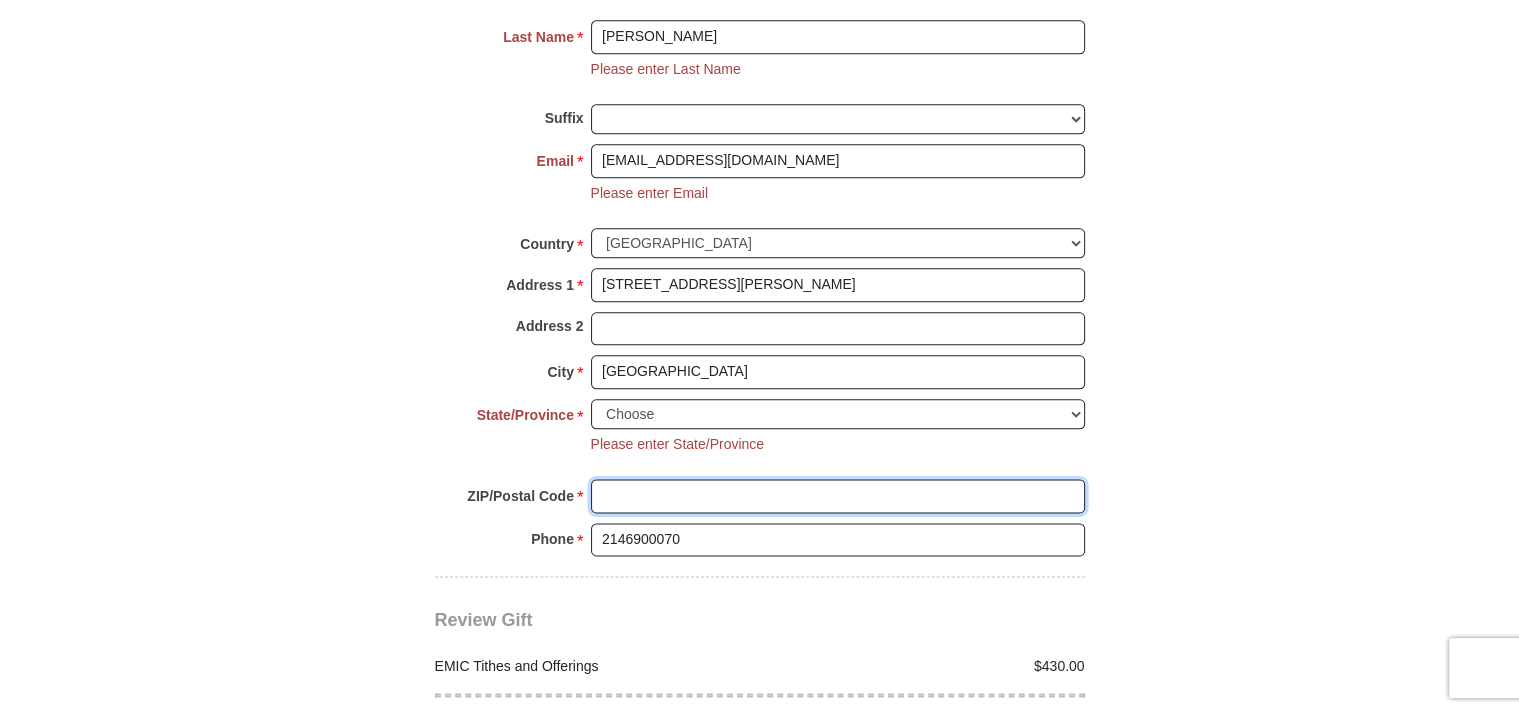 click on "ZIP/Postal Code
*" at bounding box center (838, 496) 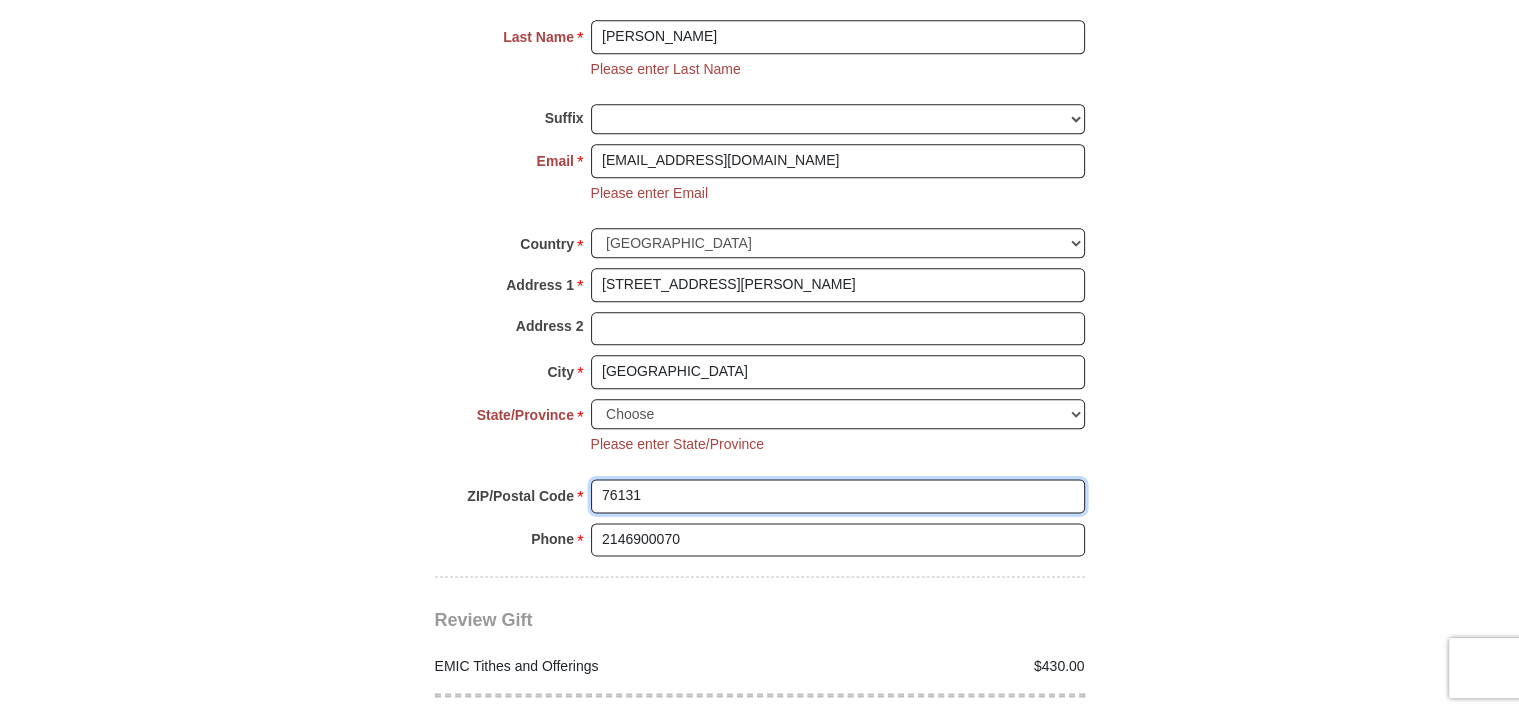 type on "76131" 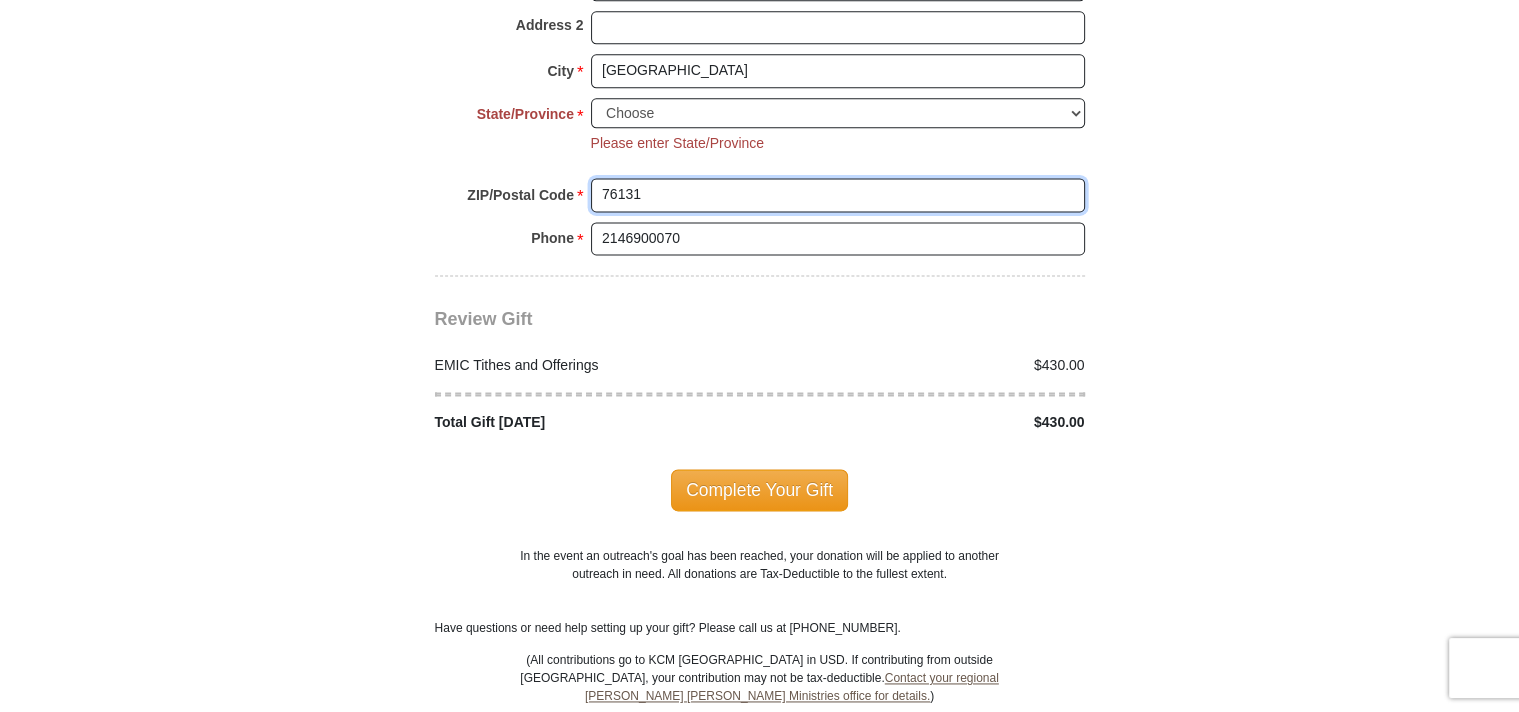 scroll, scrollTop: 2683, scrollLeft: 0, axis: vertical 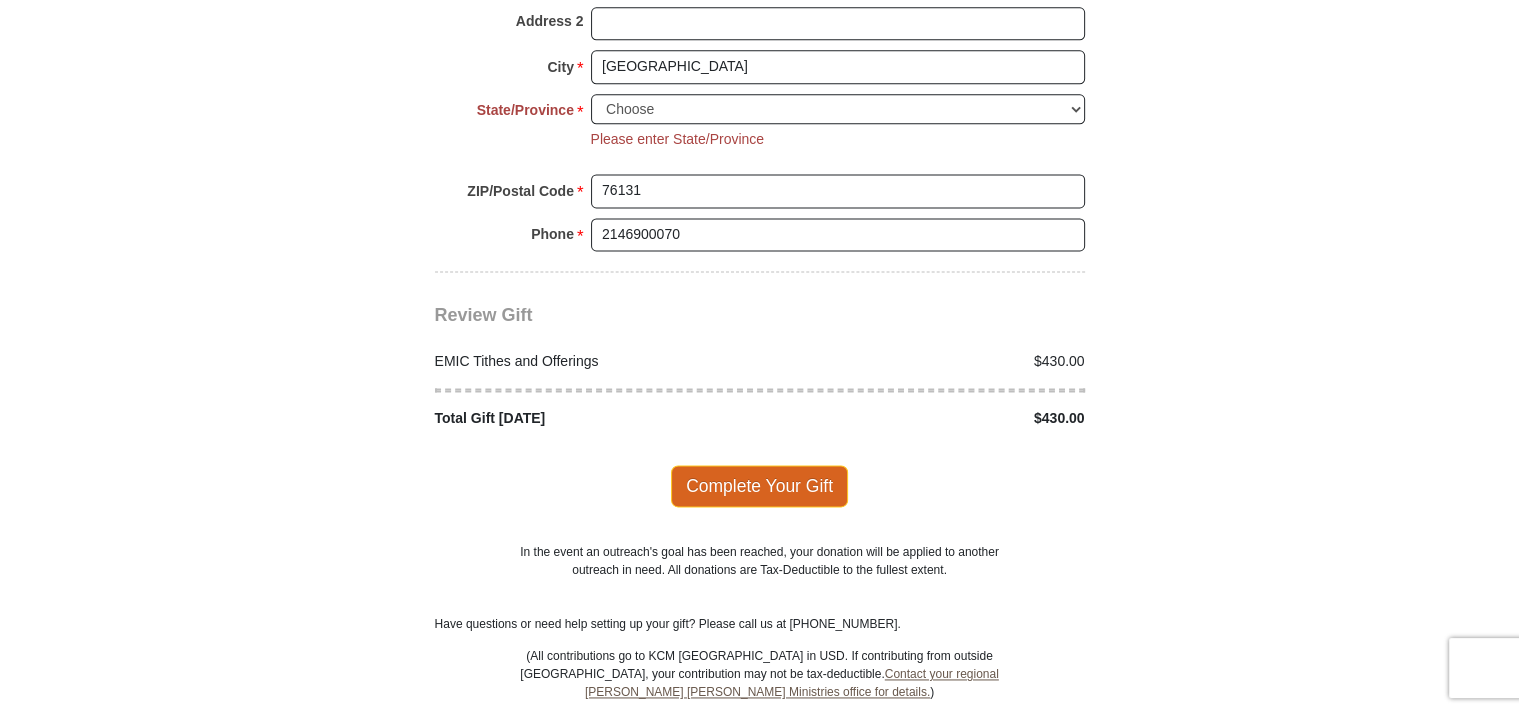 click on "Complete Your Gift" at bounding box center (759, 486) 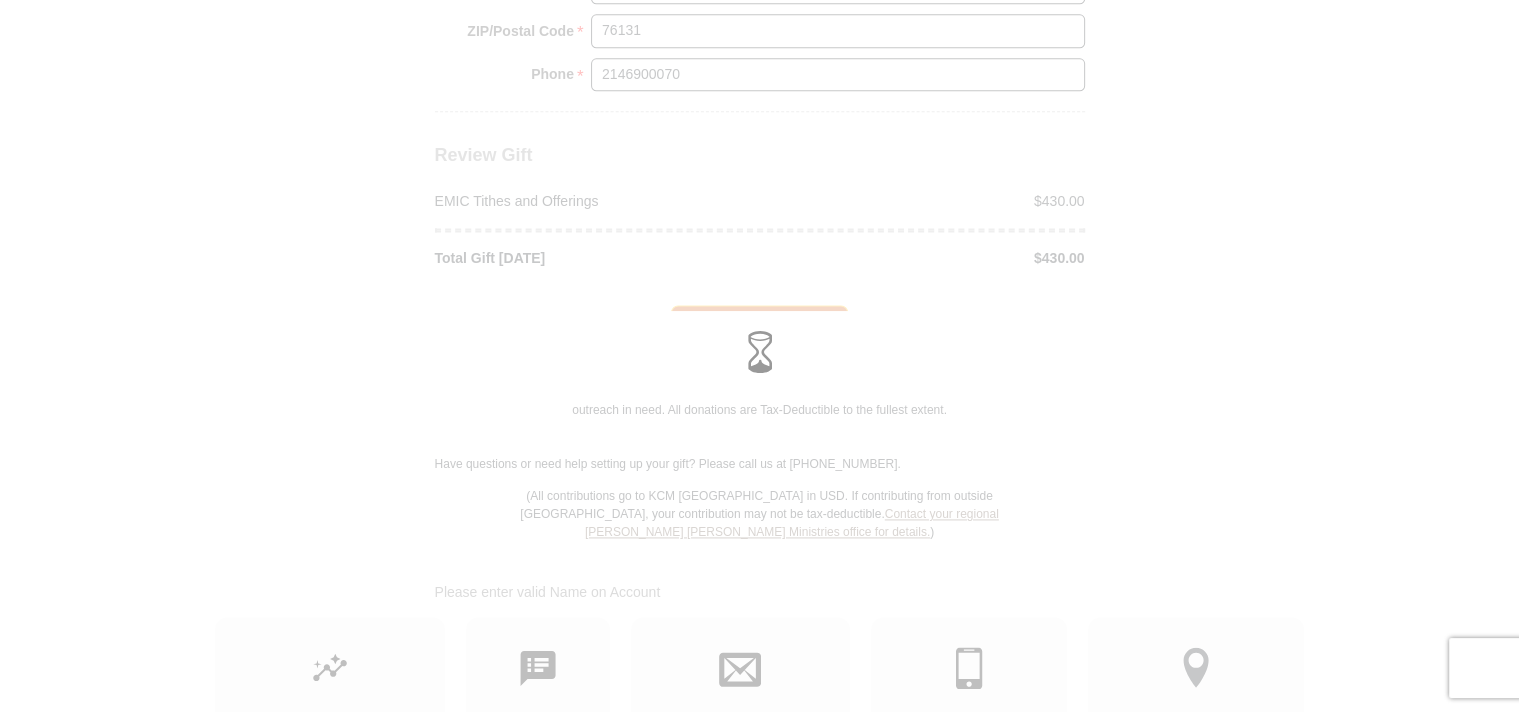 scroll, scrollTop: 2563, scrollLeft: 0, axis: vertical 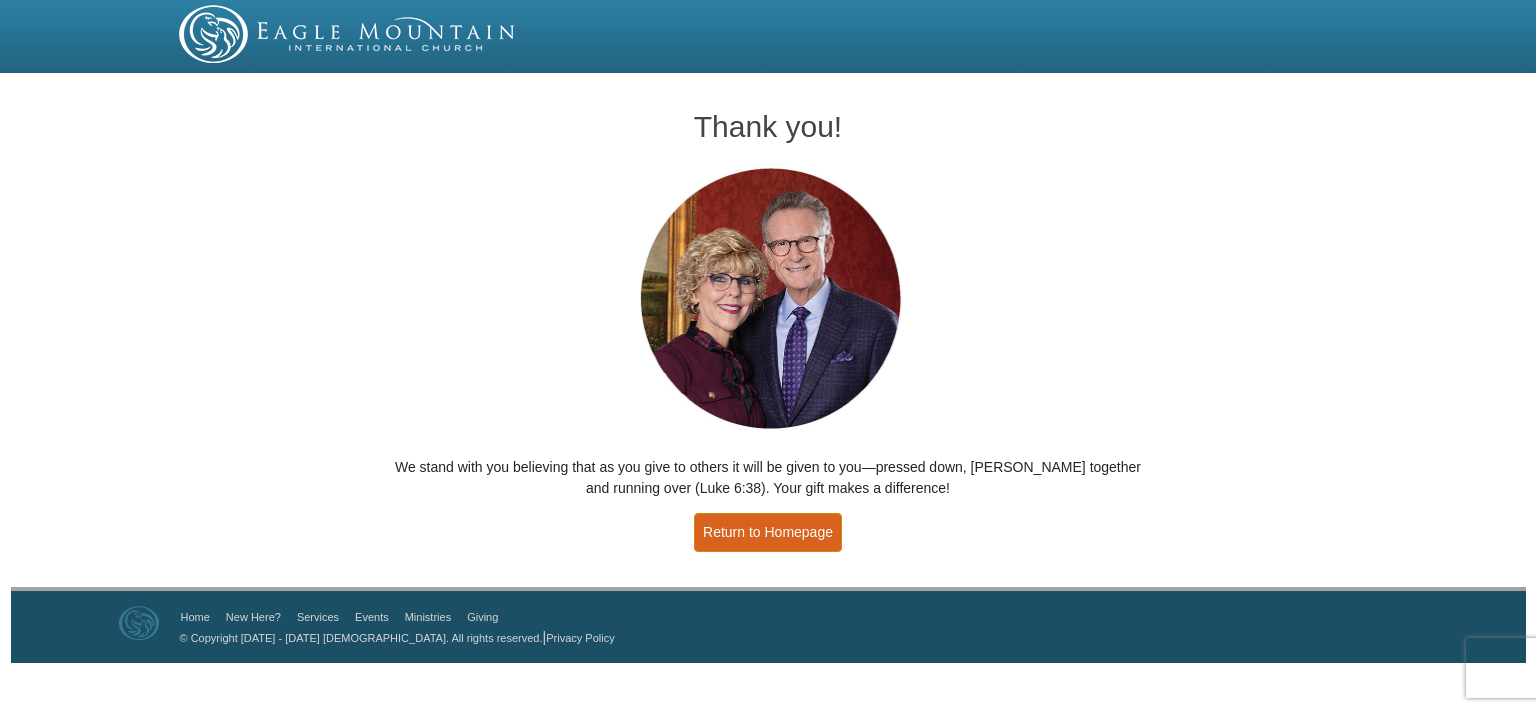click on "Return to Homepage" at bounding box center [768, 532] 